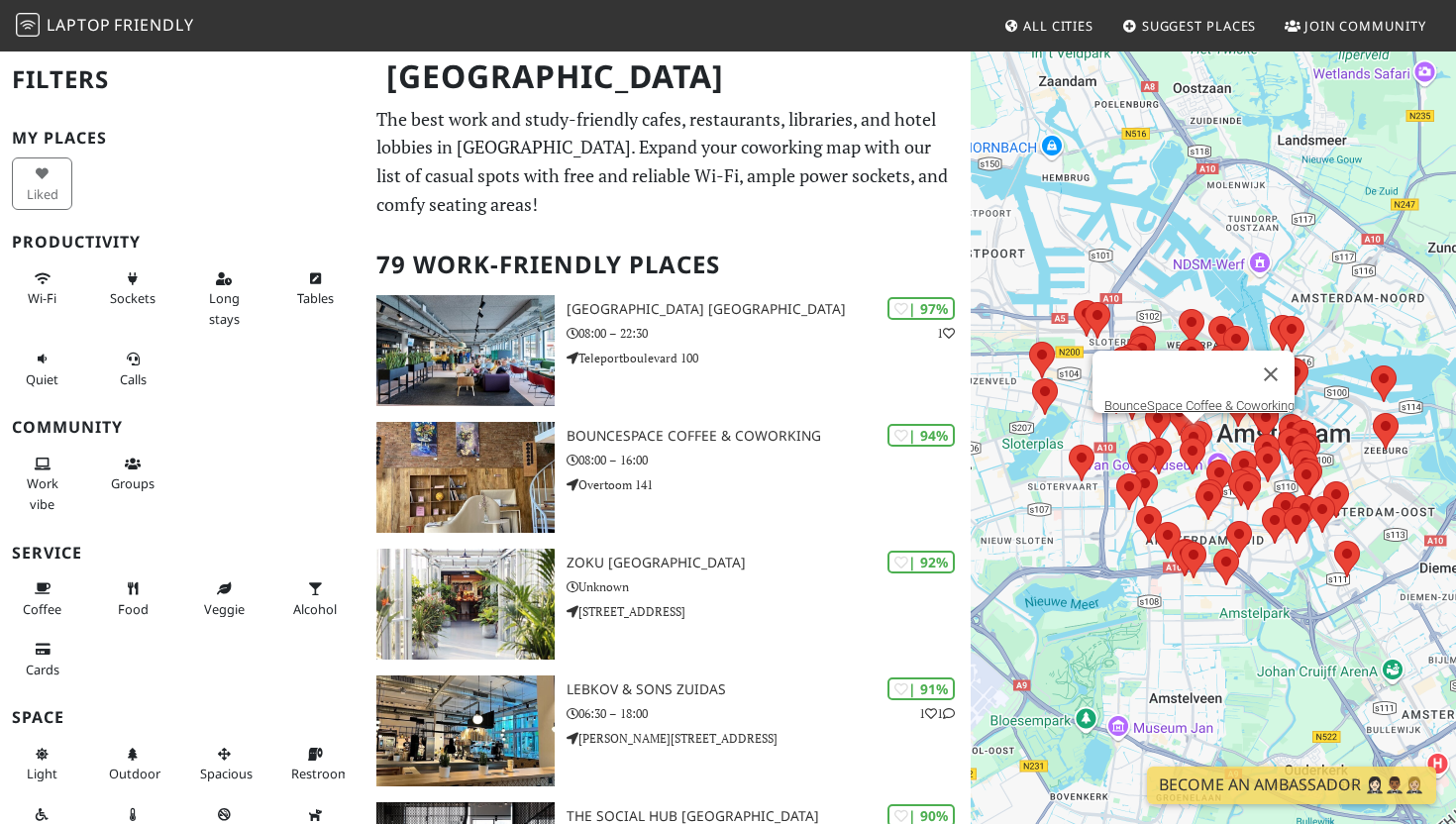 scroll, scrollTop: 0, scrollLeft: 0, axis: both 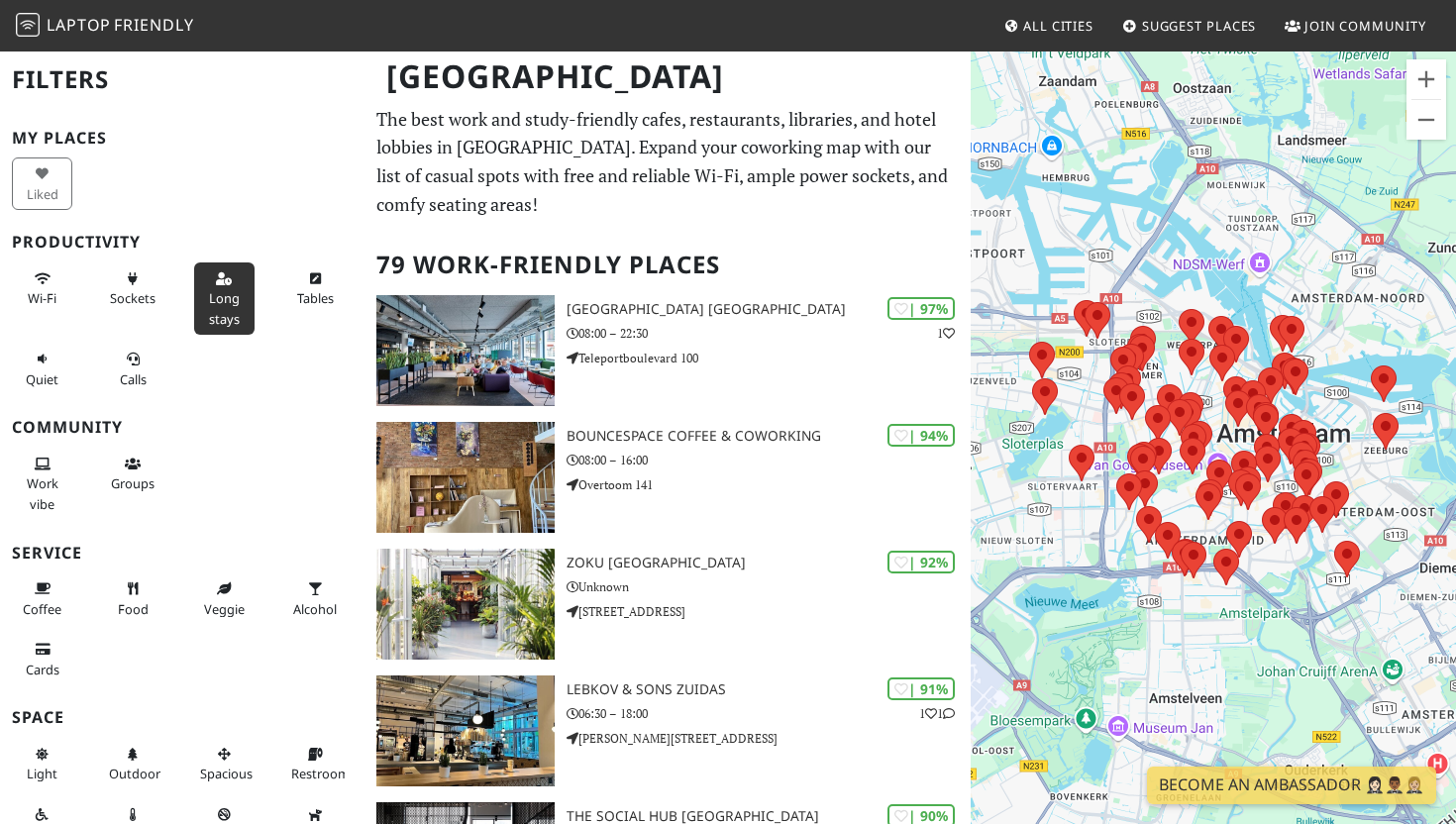 click on "Long stays" at bounding box center [224, 298] 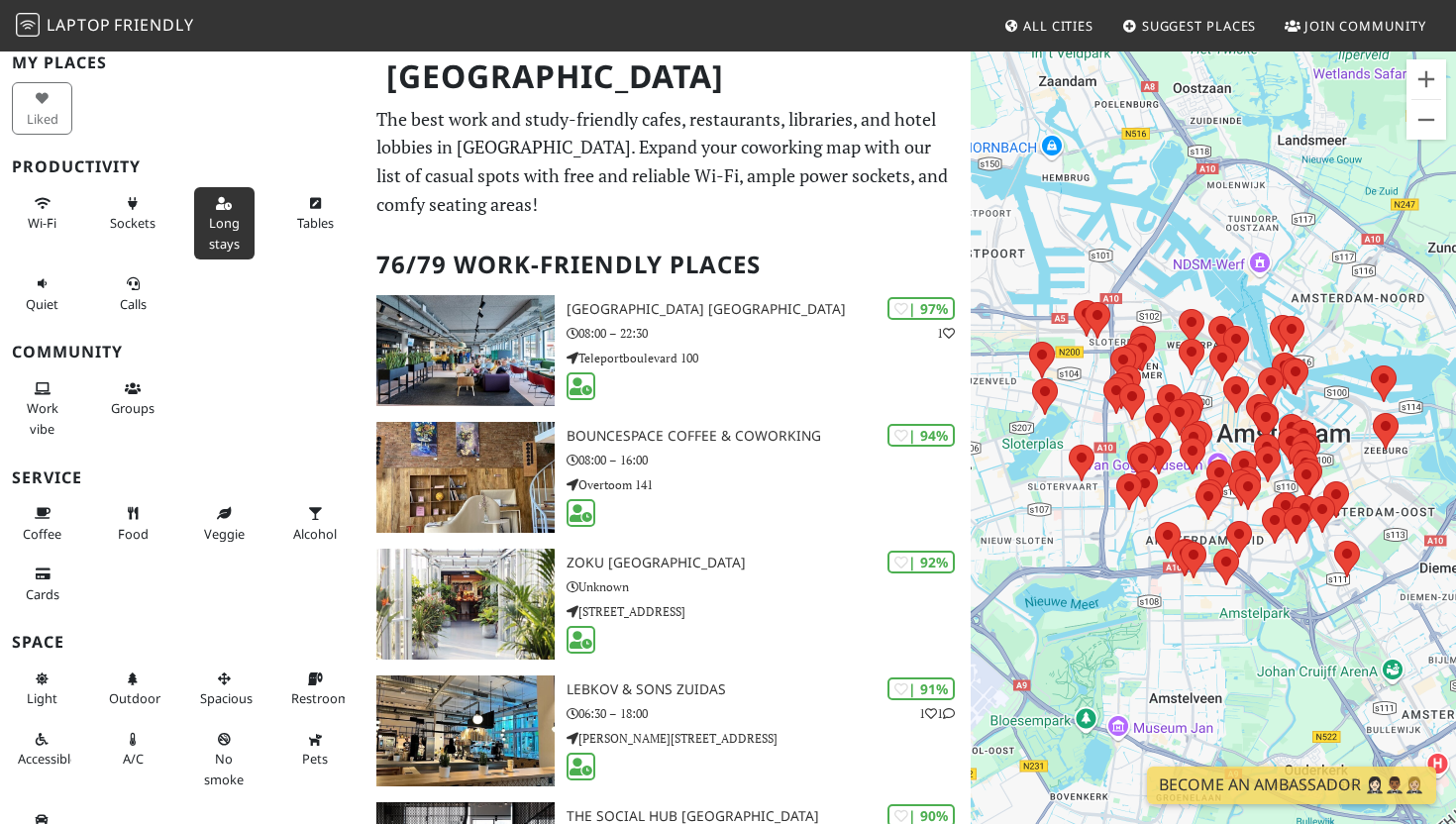 scroll, scrollTop: 111, scrollLeft: 0, axis: vertical 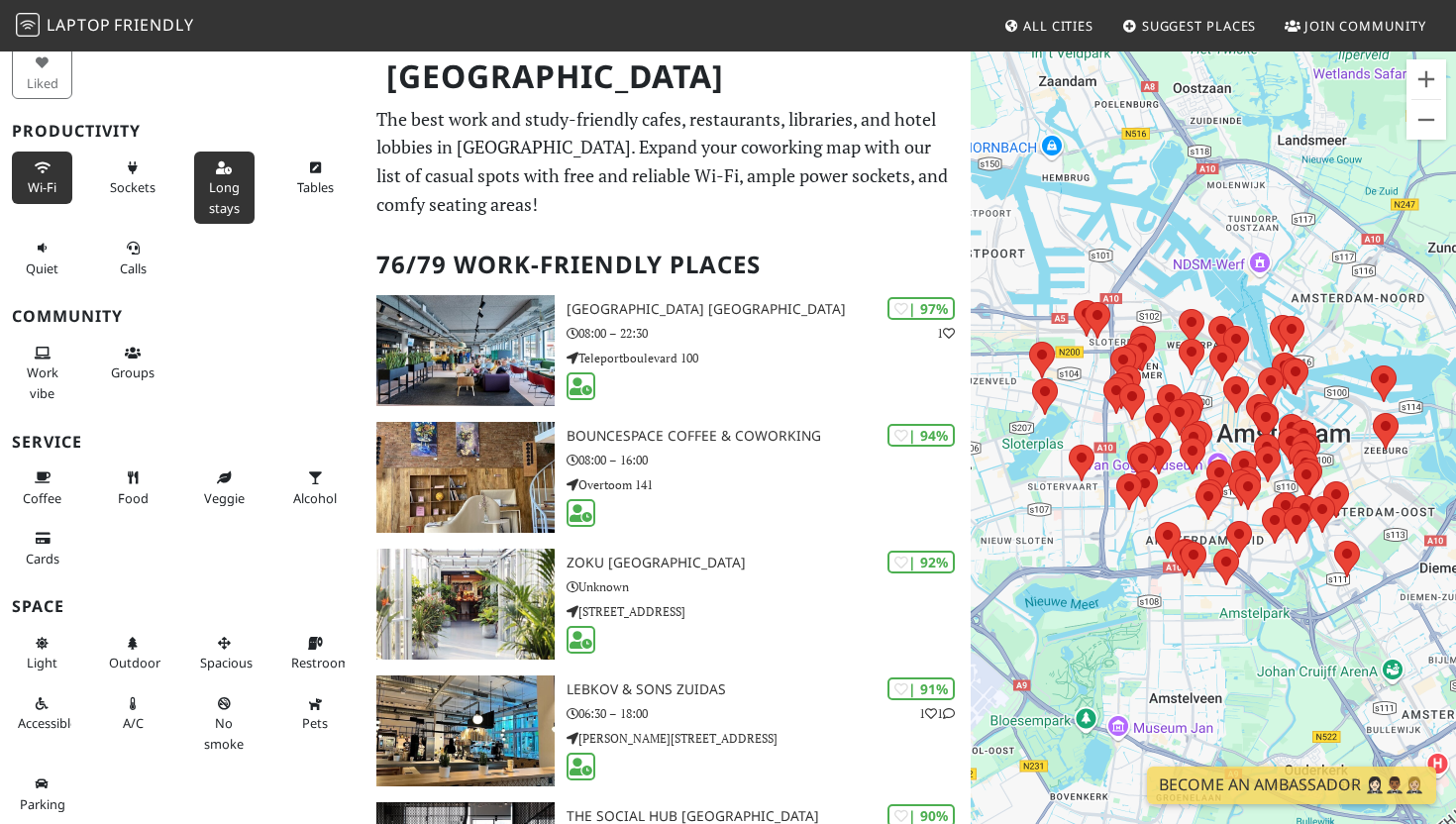 click on "Wi-Fi" at bounding box center (42, 187) 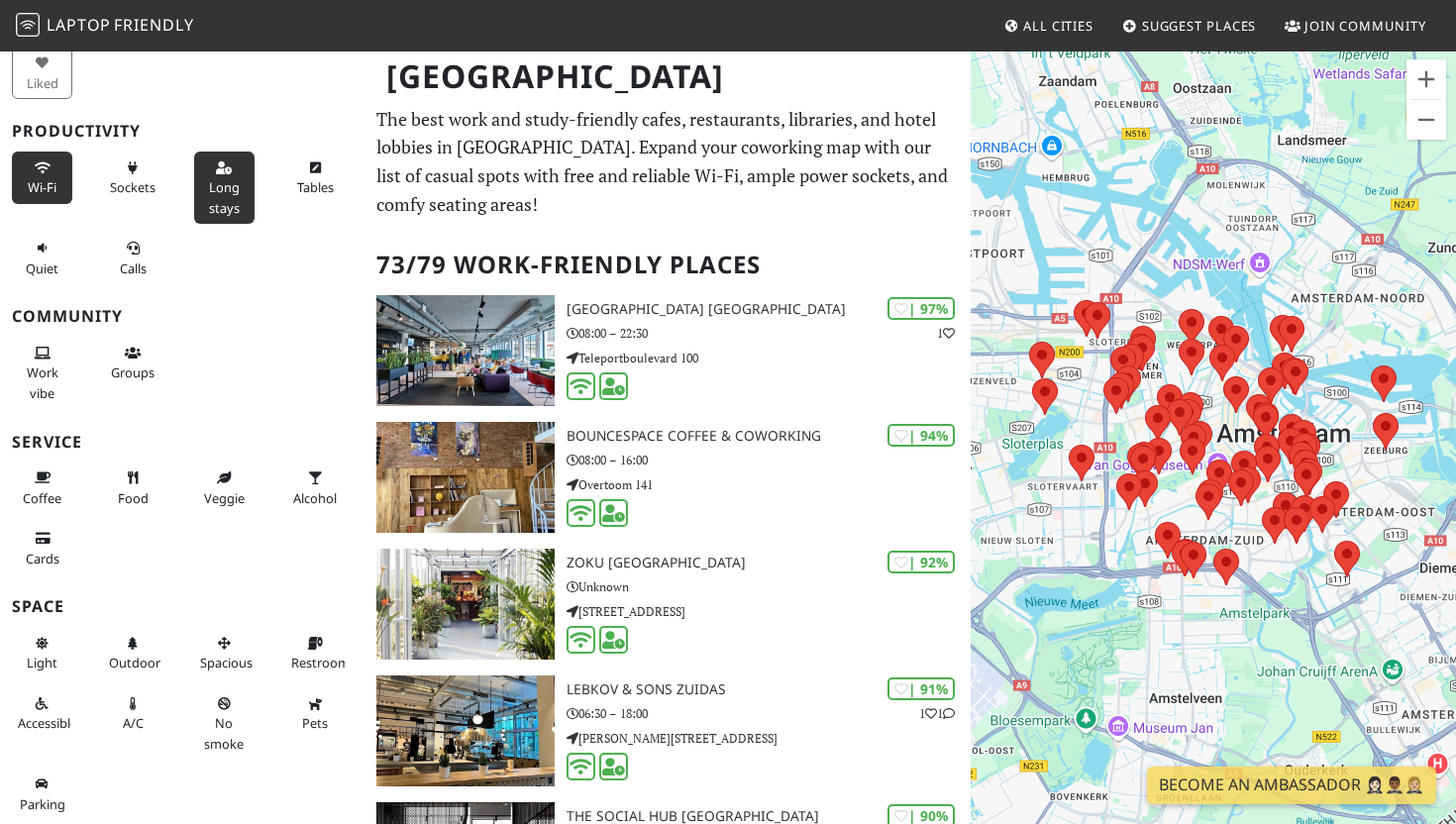 scroll, scrollTop: 0, scrollLeft: 0, axis: both 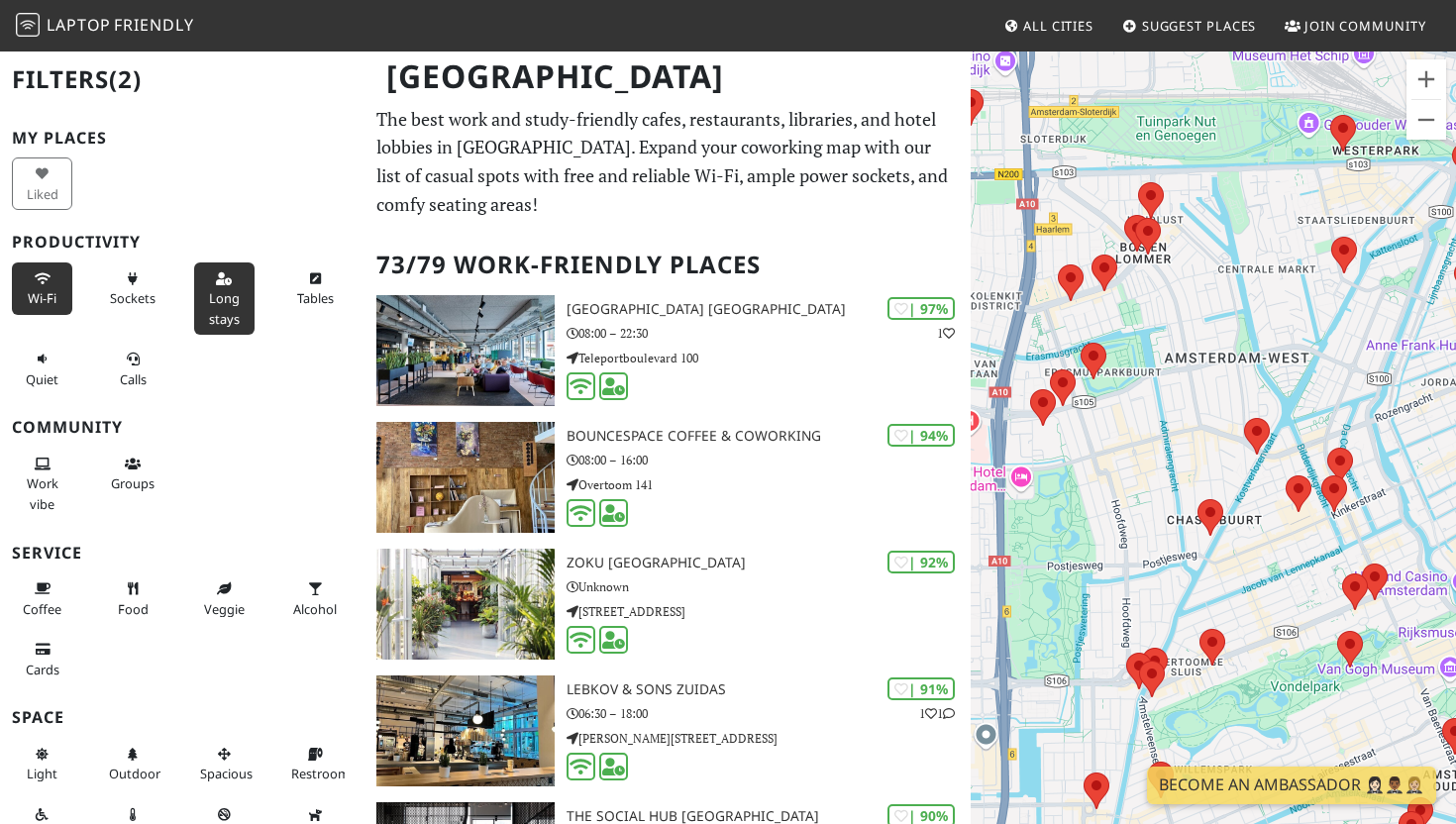 drag, startPoint x: 1302, startPoint y: 628, endPoint x: 1126, endPoint y: 464, distance: 240.566 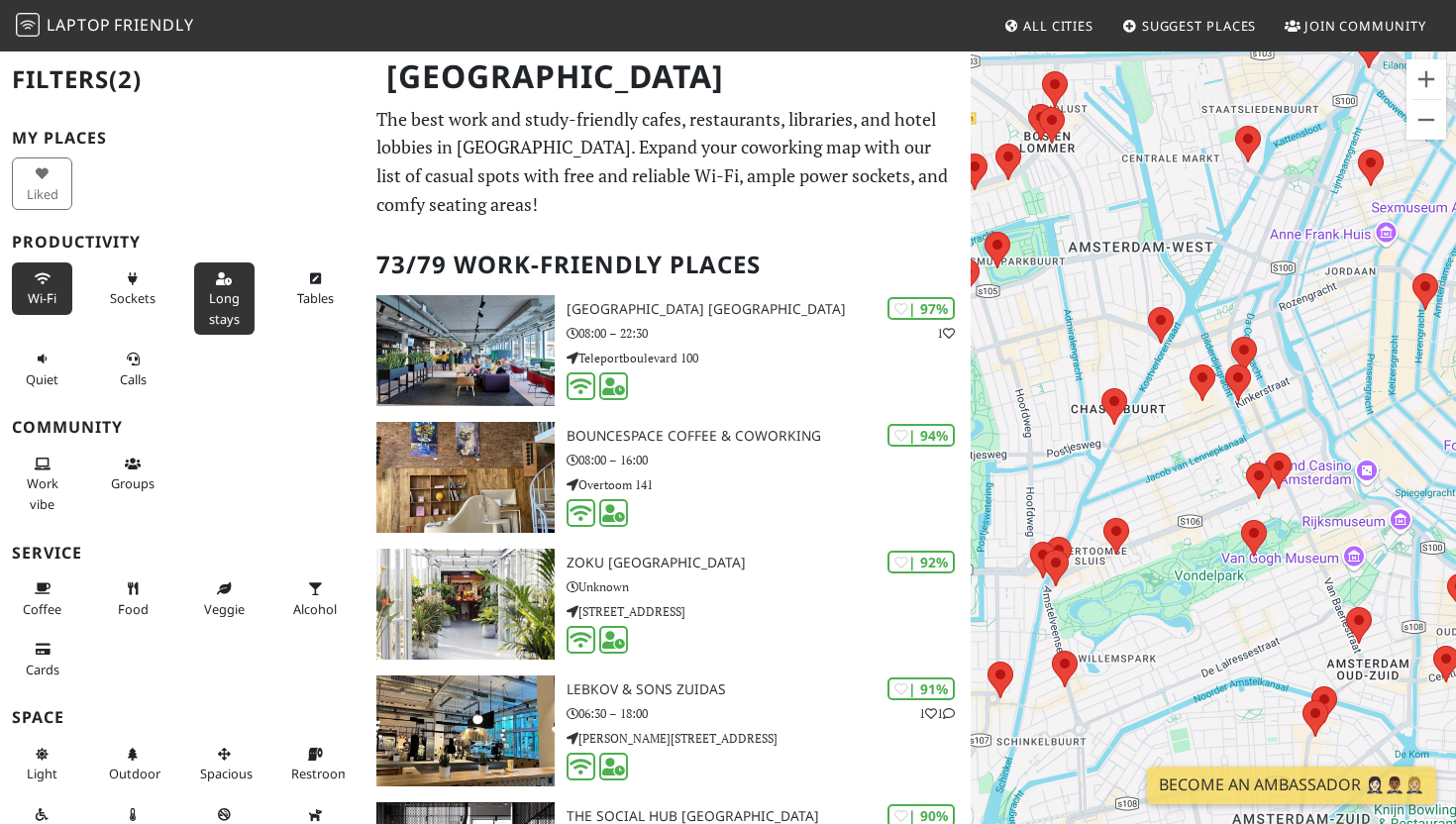 drag, startPoint x: 1272, startPoint y: 607, endPoint x: 1178, endPoint y: 495, distance: 146.21901 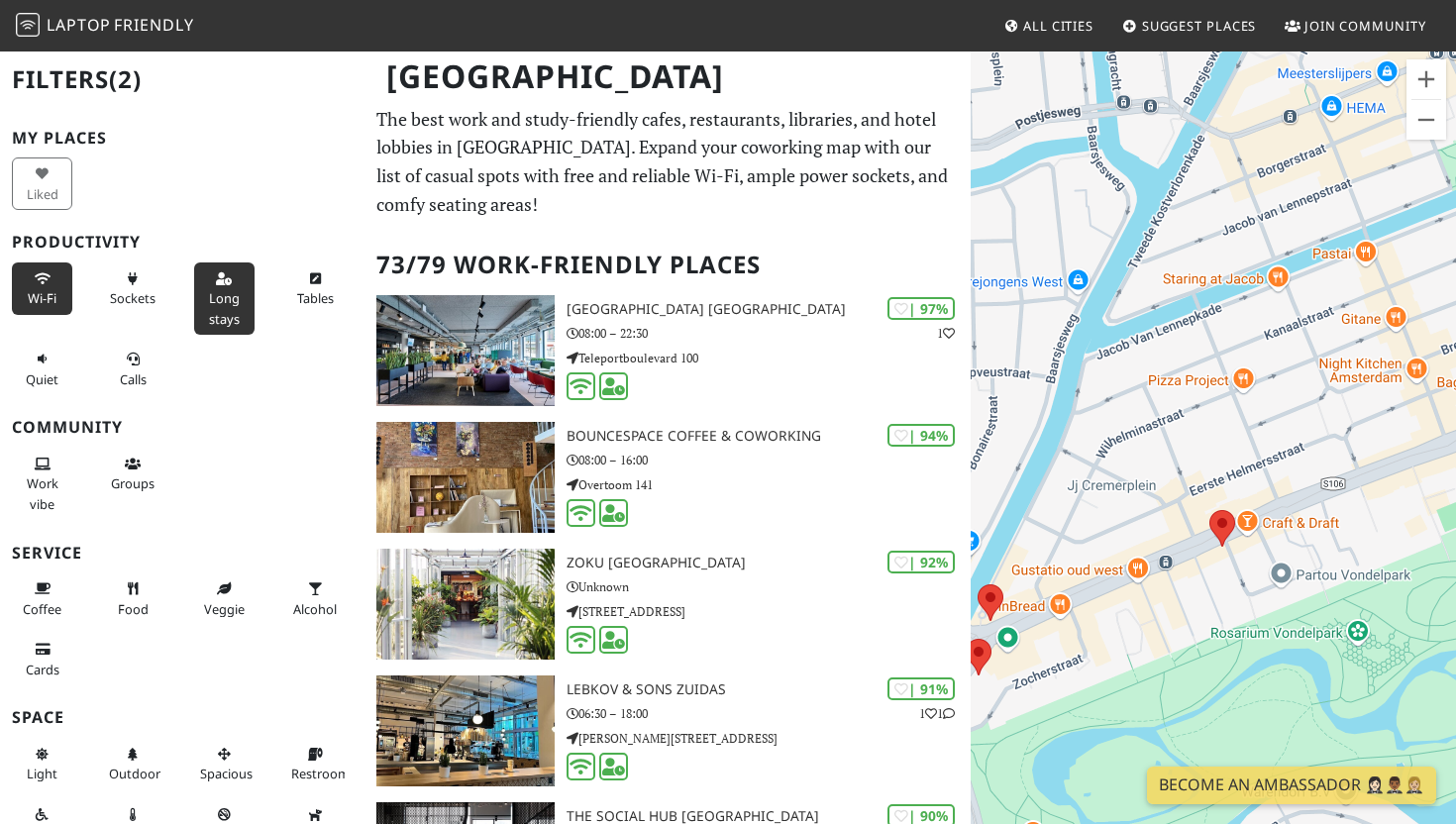 drag, startPoint x: 1131, startPoint y: 613, endPoint x: 1398, endPoint y: 423, distance: 327.70261 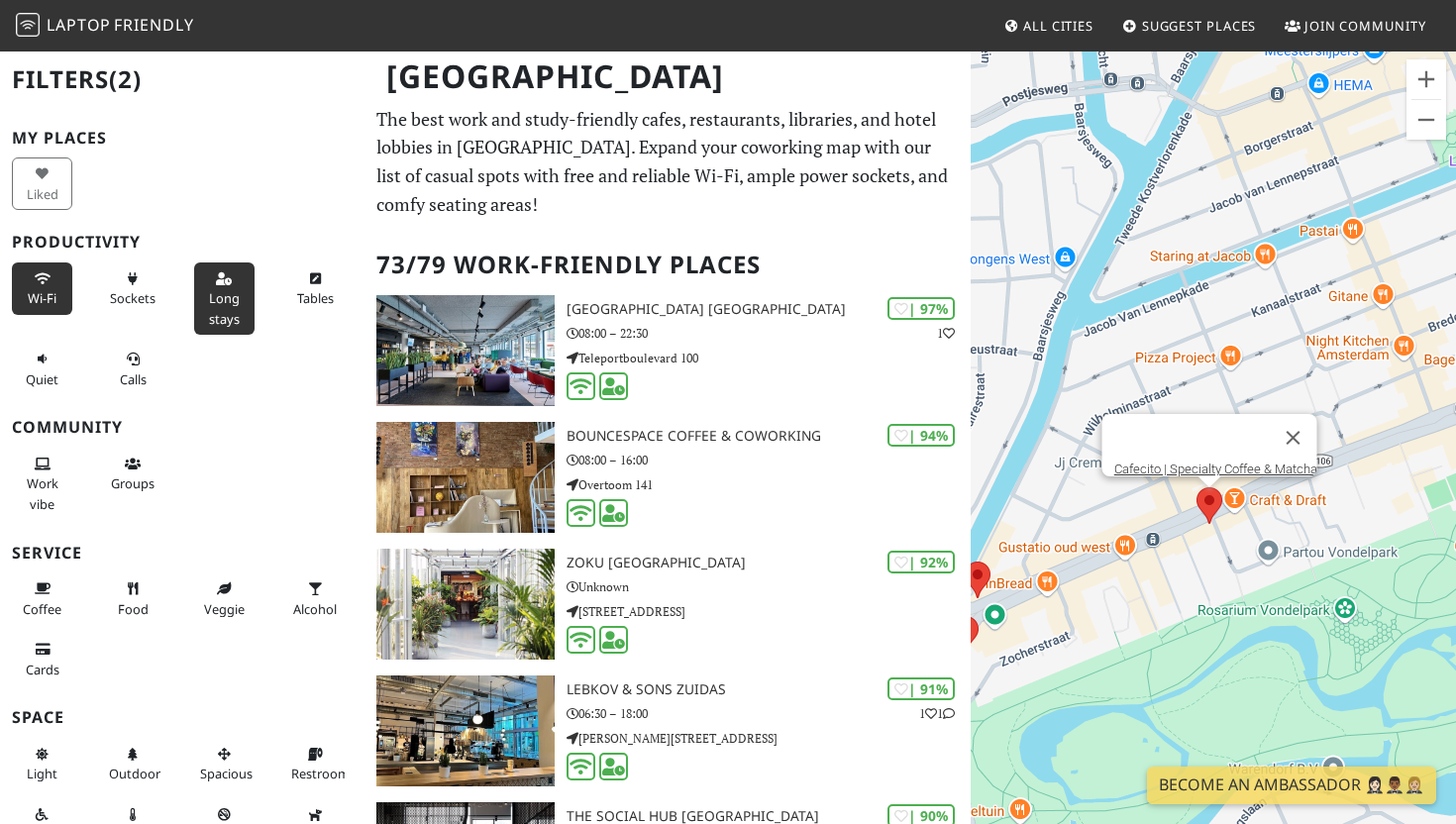 click at bounding box center [1196, 487] 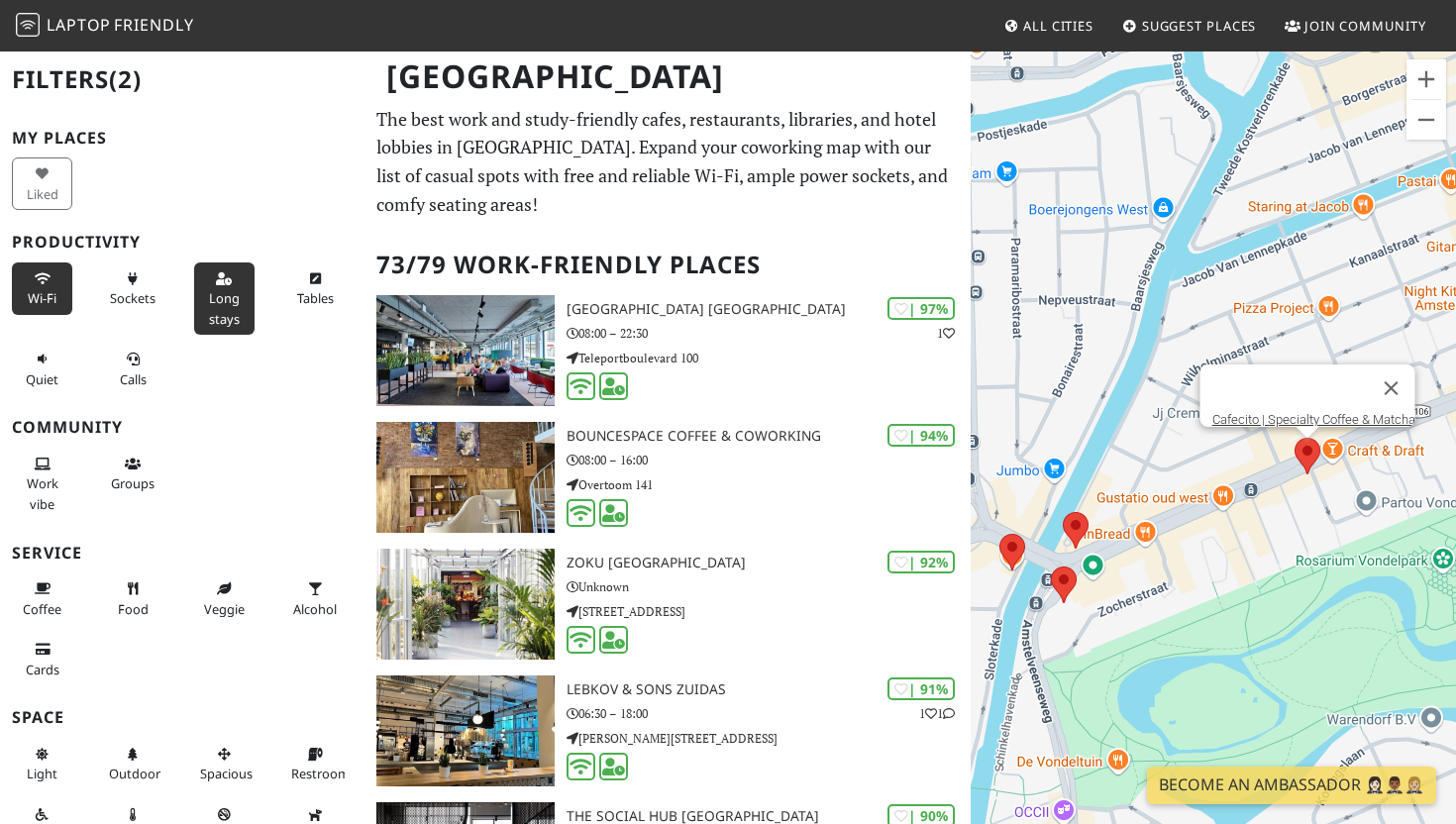 drag, startPoint x: 1161, startPoint y: 603, endPoint x: 1249, endPoint y: 551, distance: 102.21546 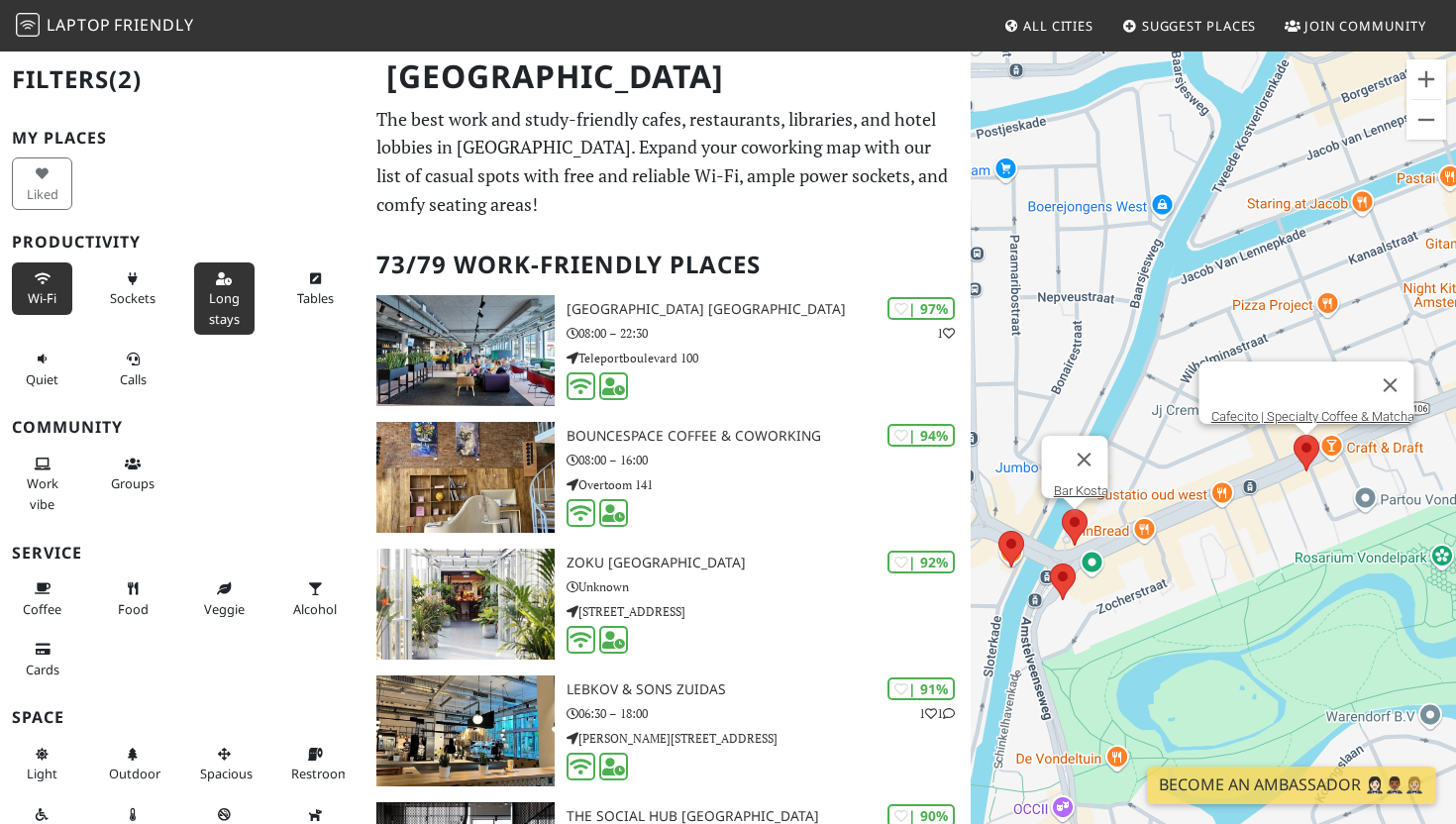 click at bounding box center (1062, 509) 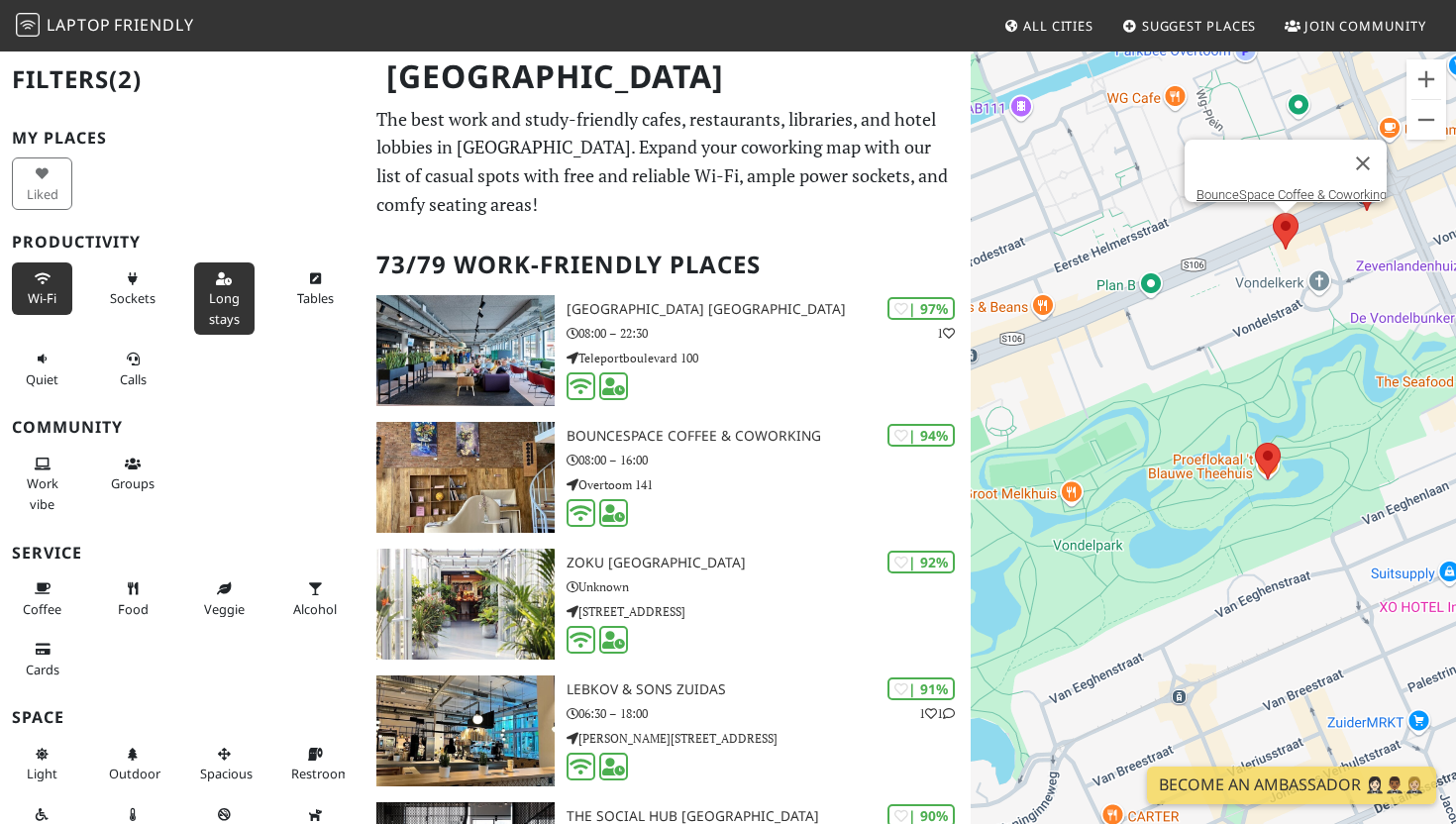 click at bounding box center [1273, 213] 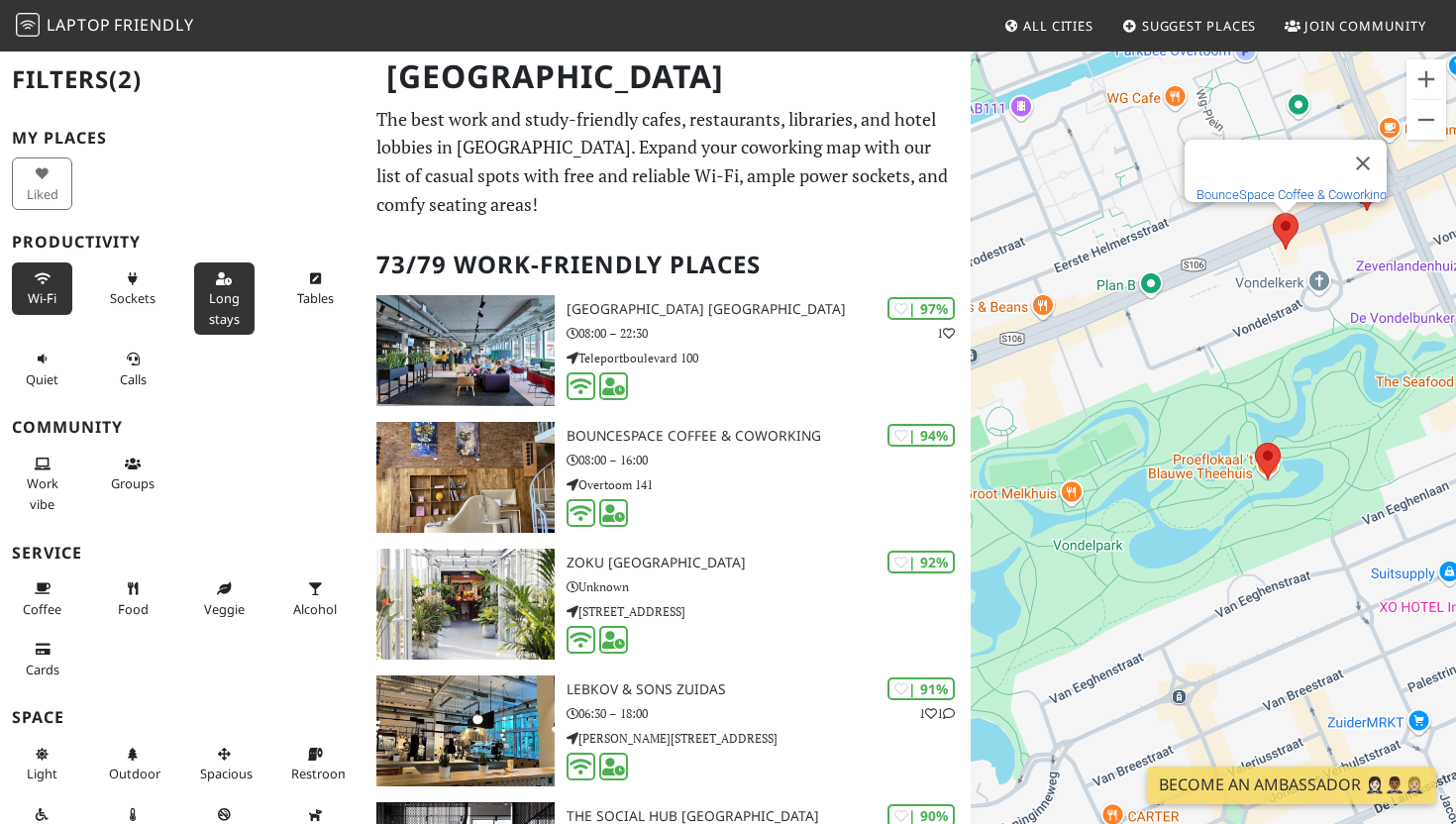 click on "BounceSpace Coffee & Coworking" at bounding box center (1292, 194) 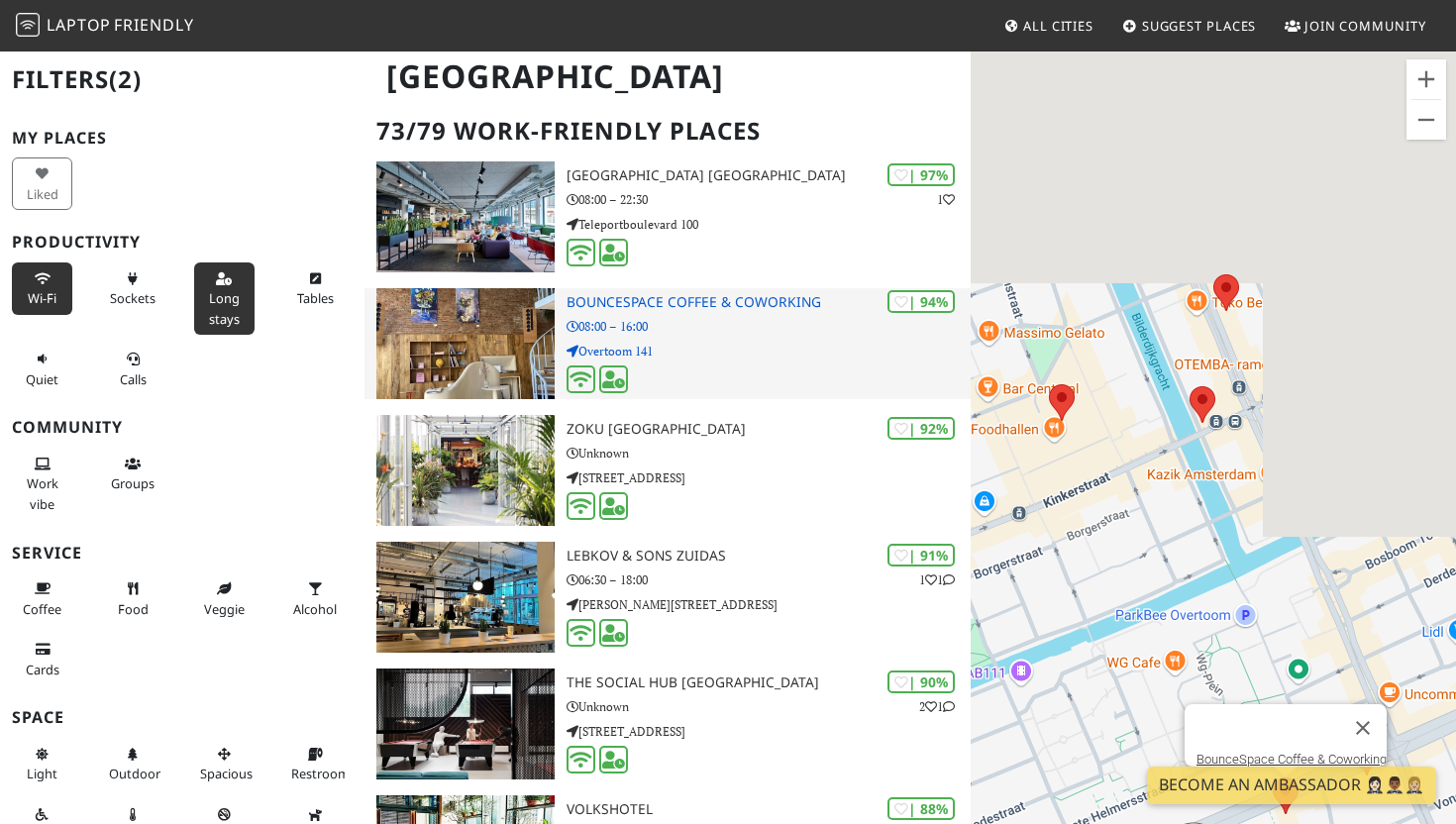 scroll, scrollTop: 140, scrollLeft: 0, axis: vertical 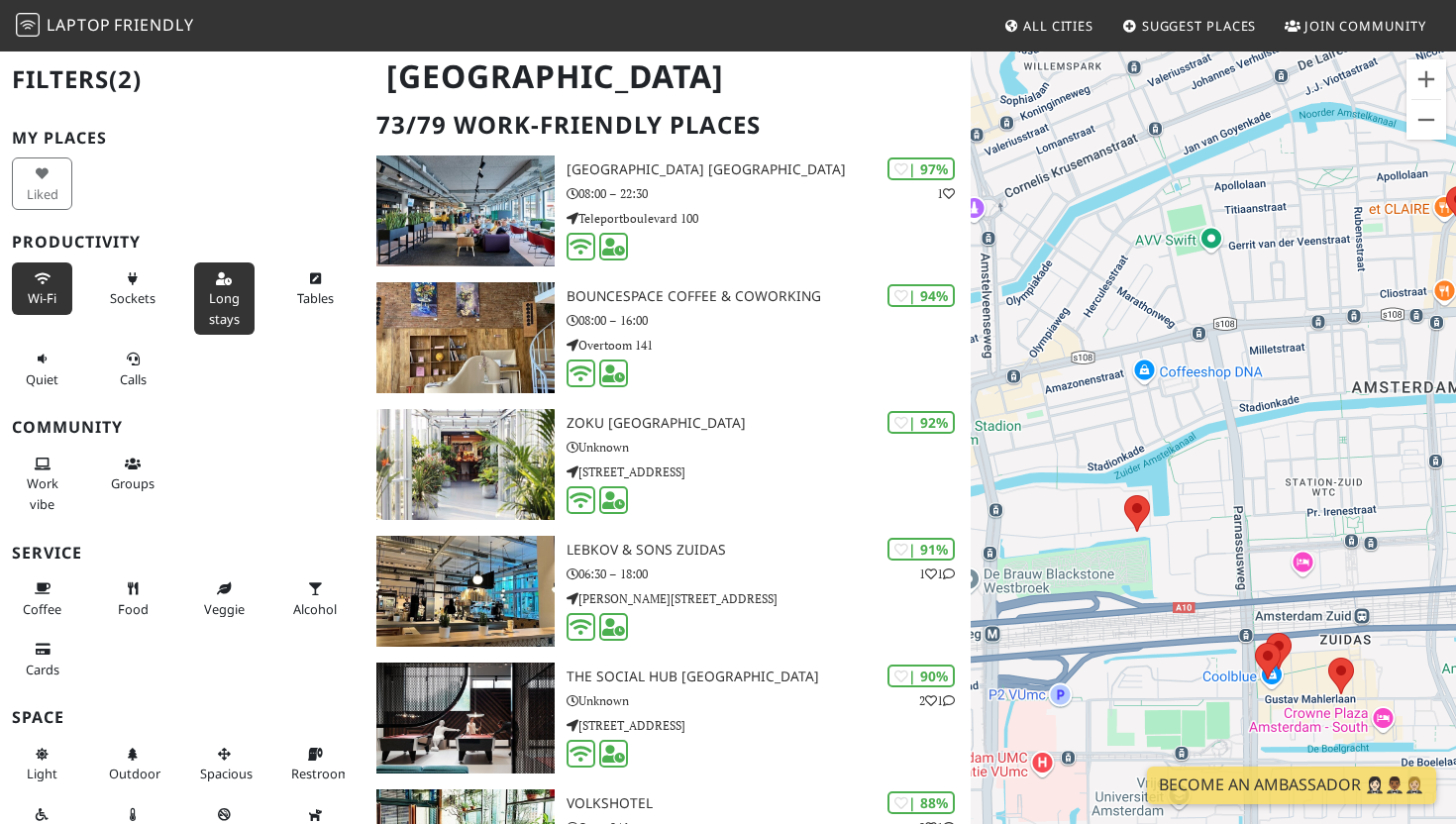 drag, startPoint x: 1153, startPoint y: 463, endPoint x: 1315, endPoint y: 538, distance: 178.51891 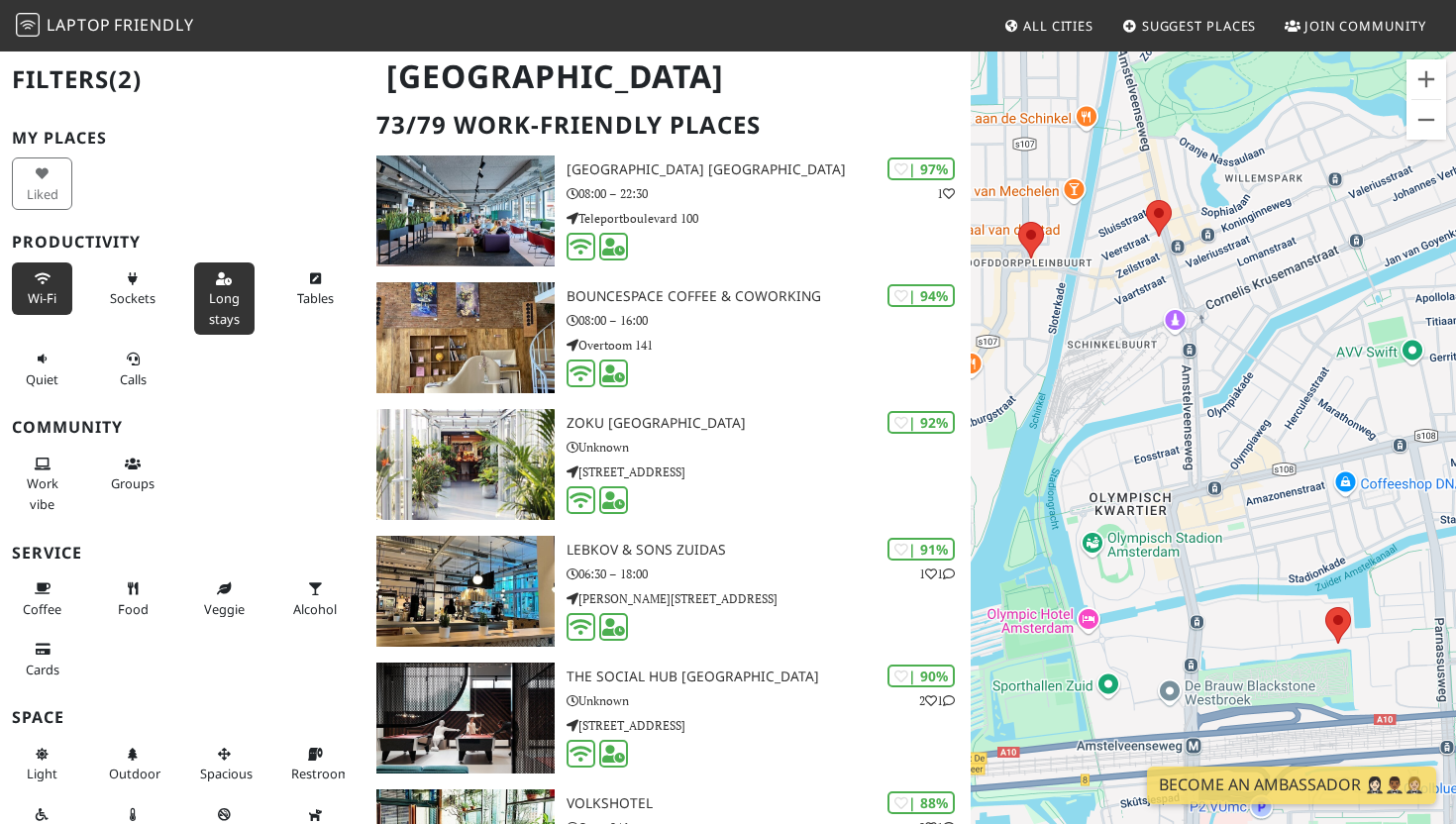 drag, startPoint x: 1176, startPoint y: 391, endPoint x: 1453, endPoint y: 500, distance: 297.67432 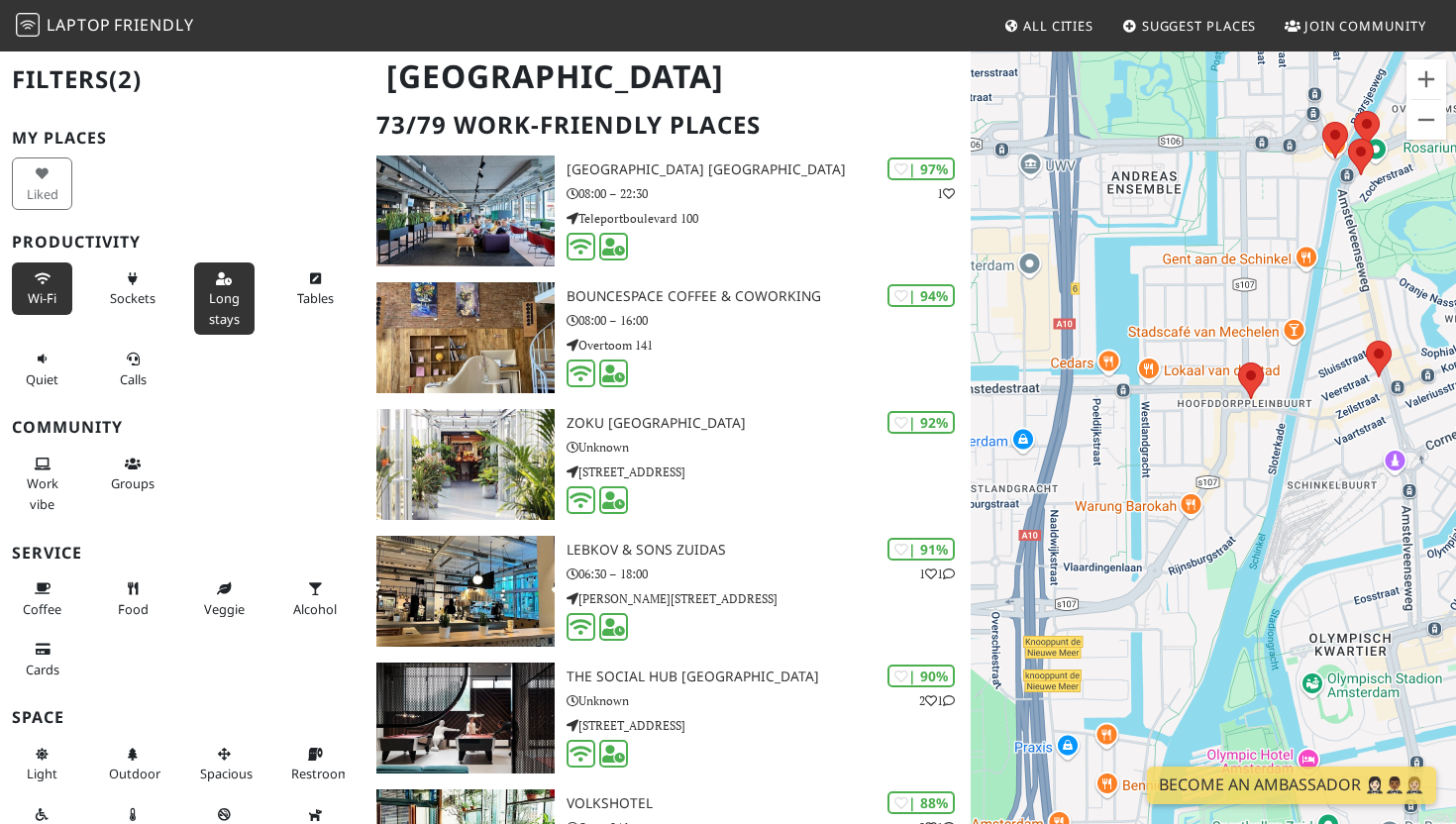 drag, startPoint x: 1212, startPoint y: 370, endPoint x: 1317, endPoint y: 495, distance: 163.24828 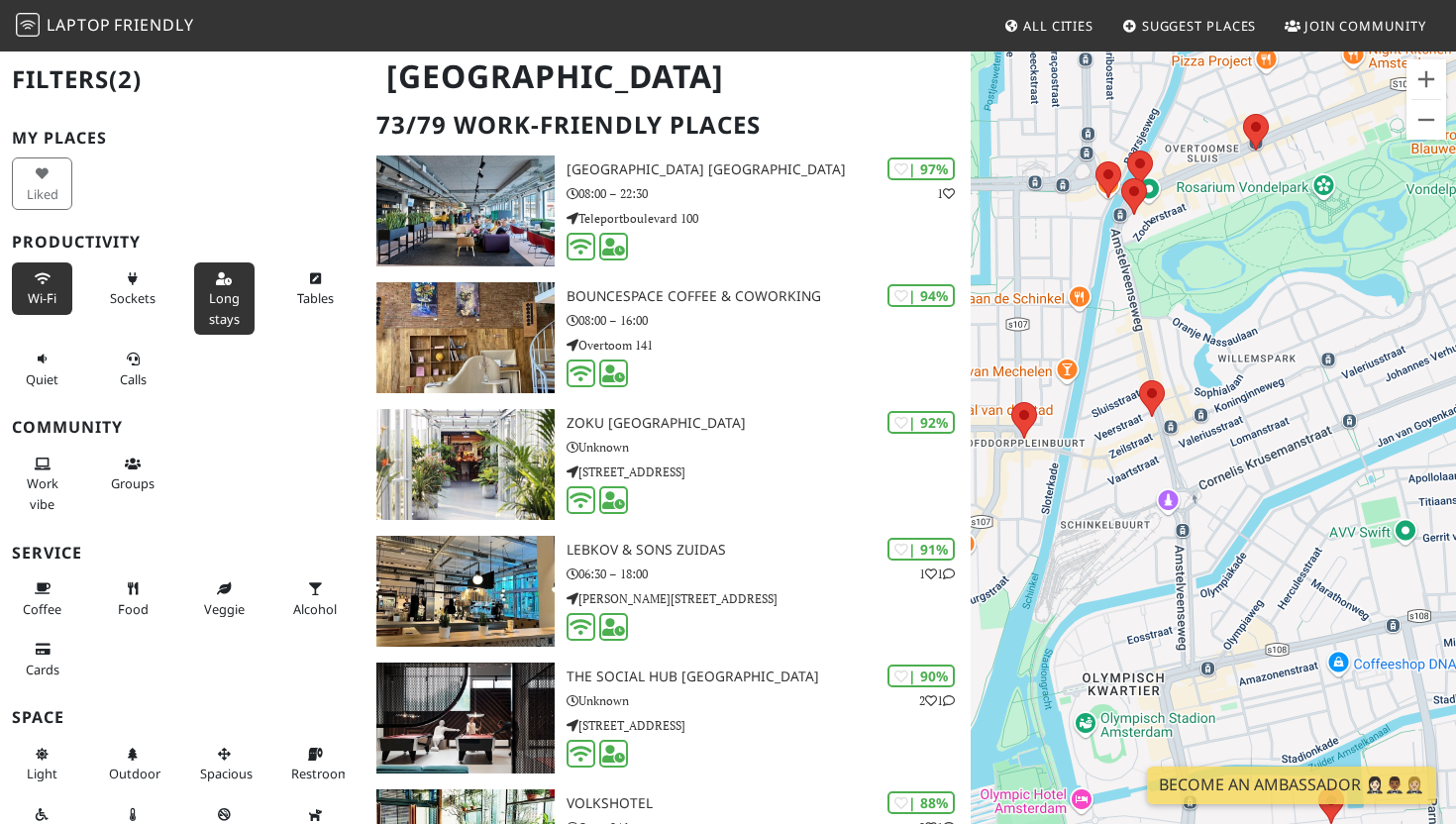 drag, startPoint x: 1338, startPoint y: 455, endPoint x: 1100, endPoint y: 491, distance: 240.70729 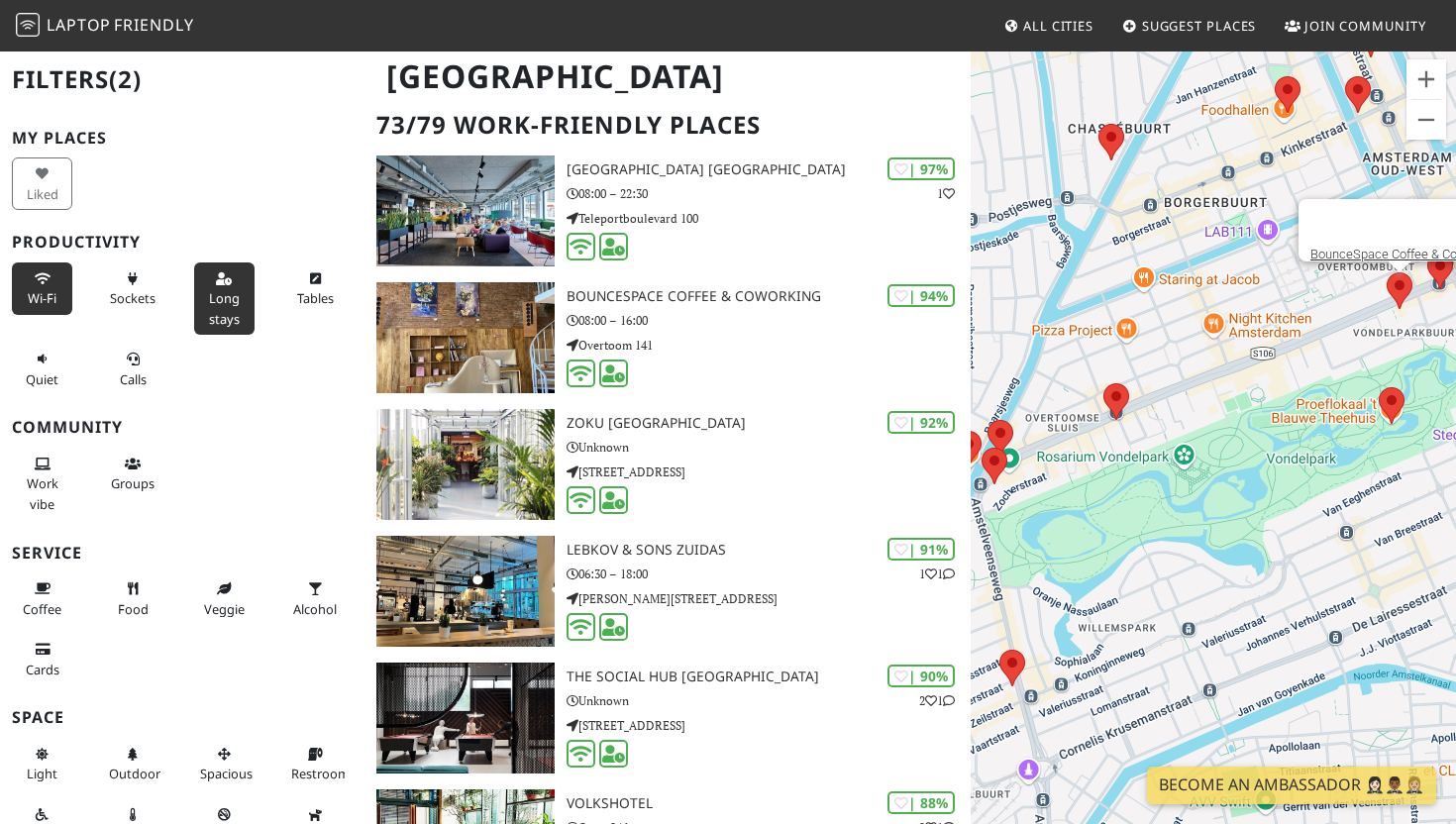 drag, startPoint x: 1264, startPoint y: 177, endPoint x: 1111, endPoint y: 464, distance: 325.2353 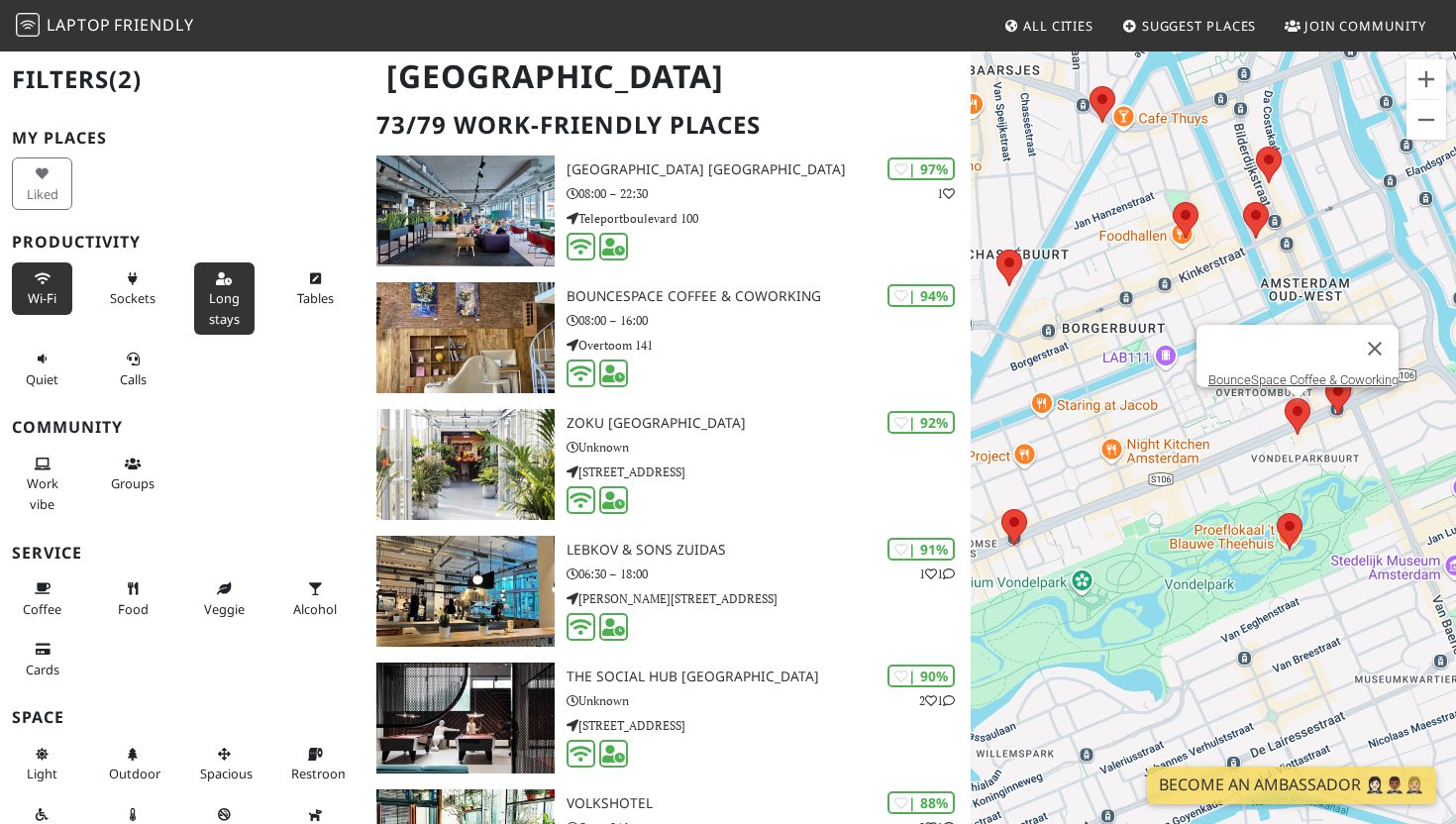 drag, startPoint x: 1238, startPoint y: 344, endPoint x: 1134, endPoint y: 477, distance: 168.8342 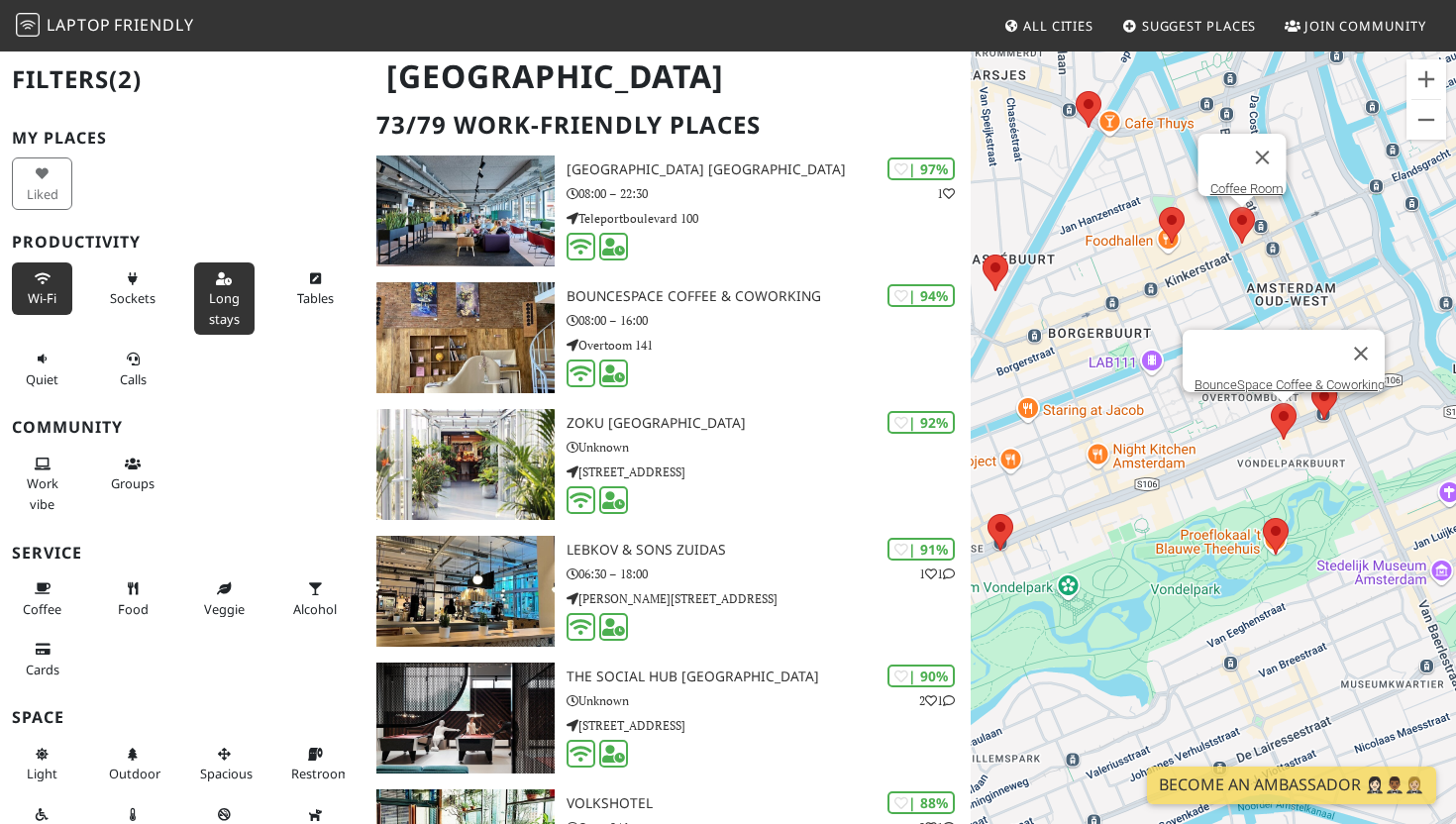 click at bounding box center [1229, 207] 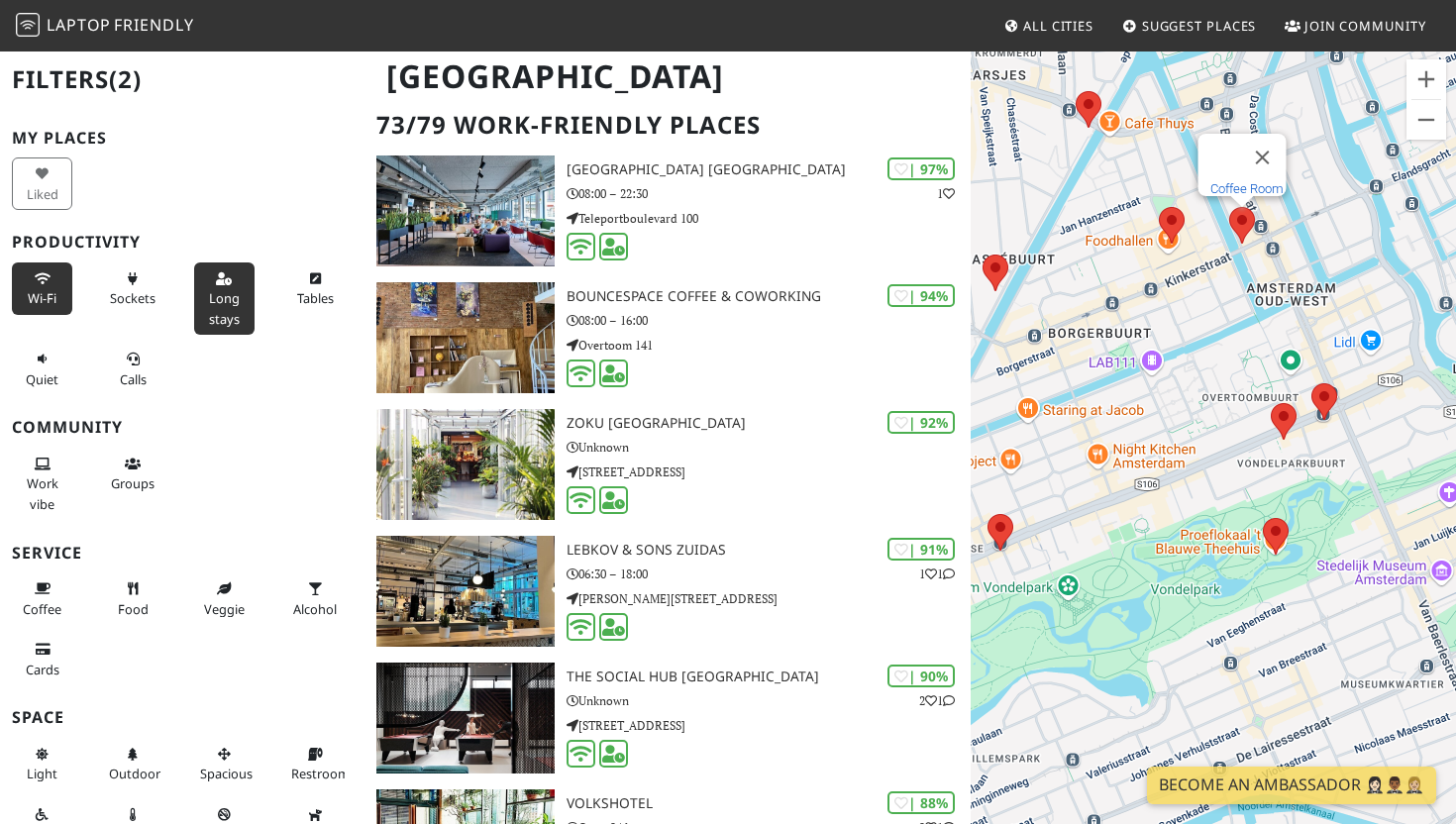 click on "Coffee Room." at bounding box center (1248, 188) 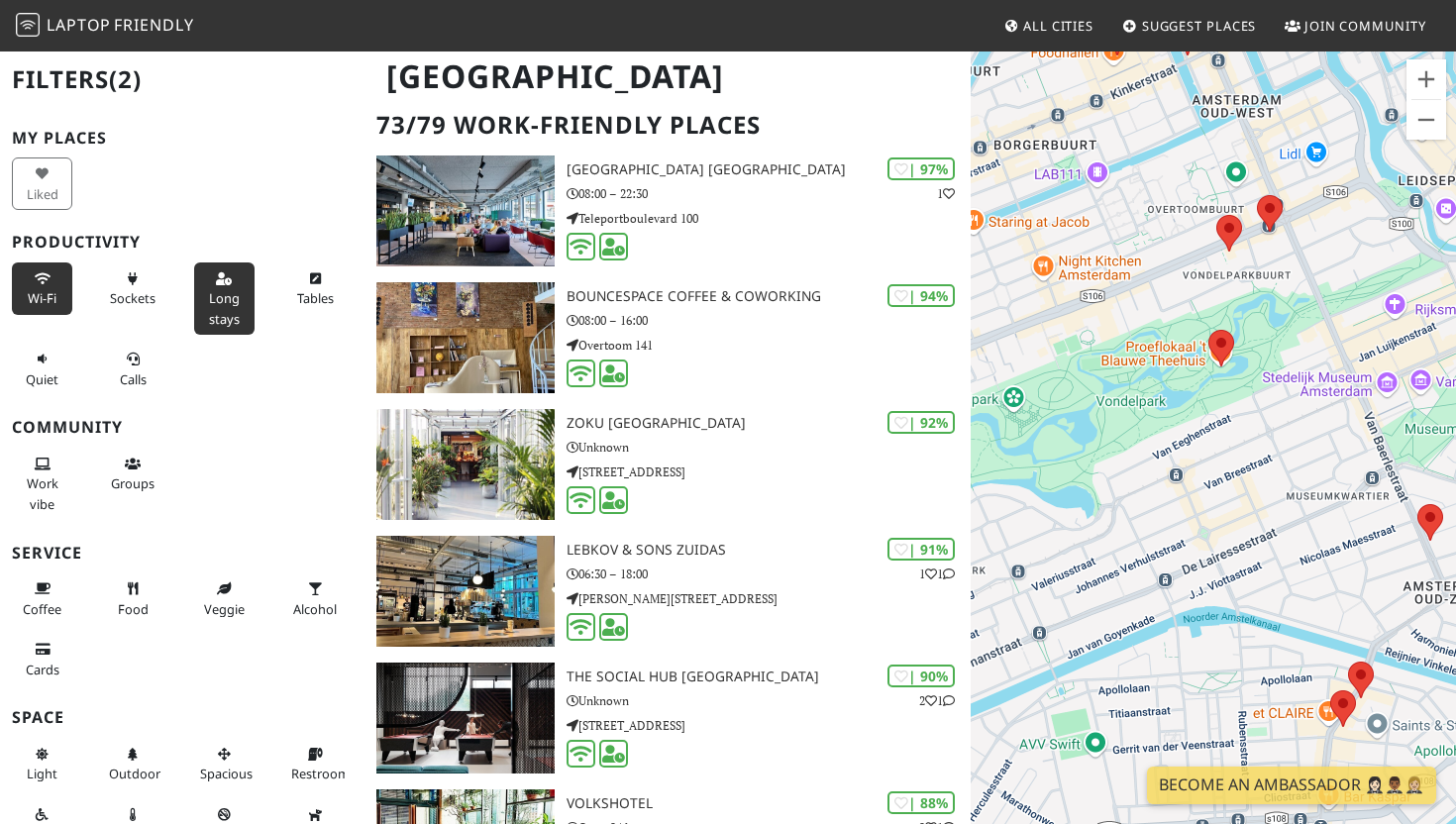 drag, startPoint x: 1140, startPoint y: 190, endPoint x: 1080, endPoint y: 553, distance: 367.92526 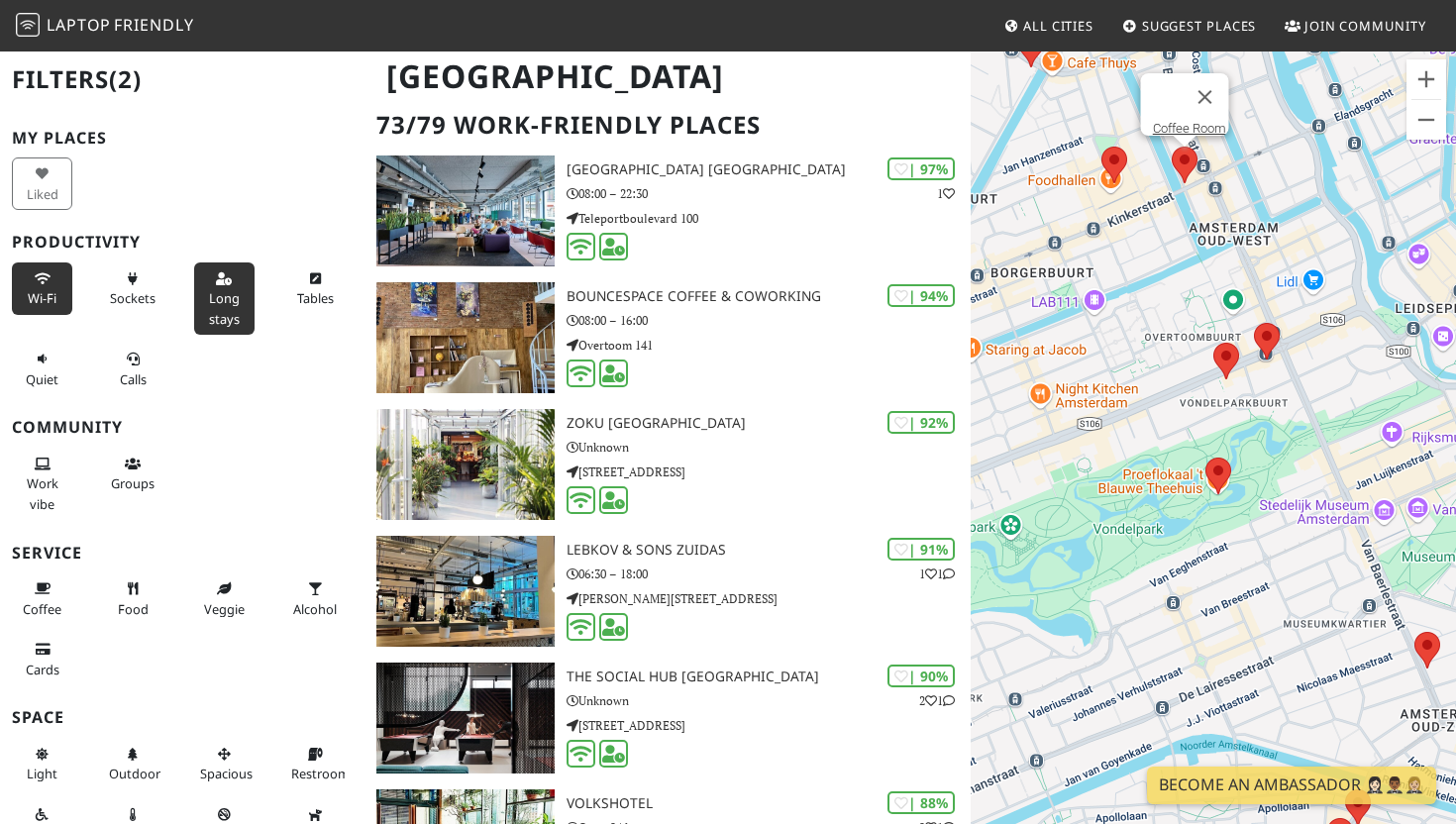 drag, startPoint x: 1233, startPoint y: 383, endPoint x: 1239, endPoint y: 537, distance: 154.11684 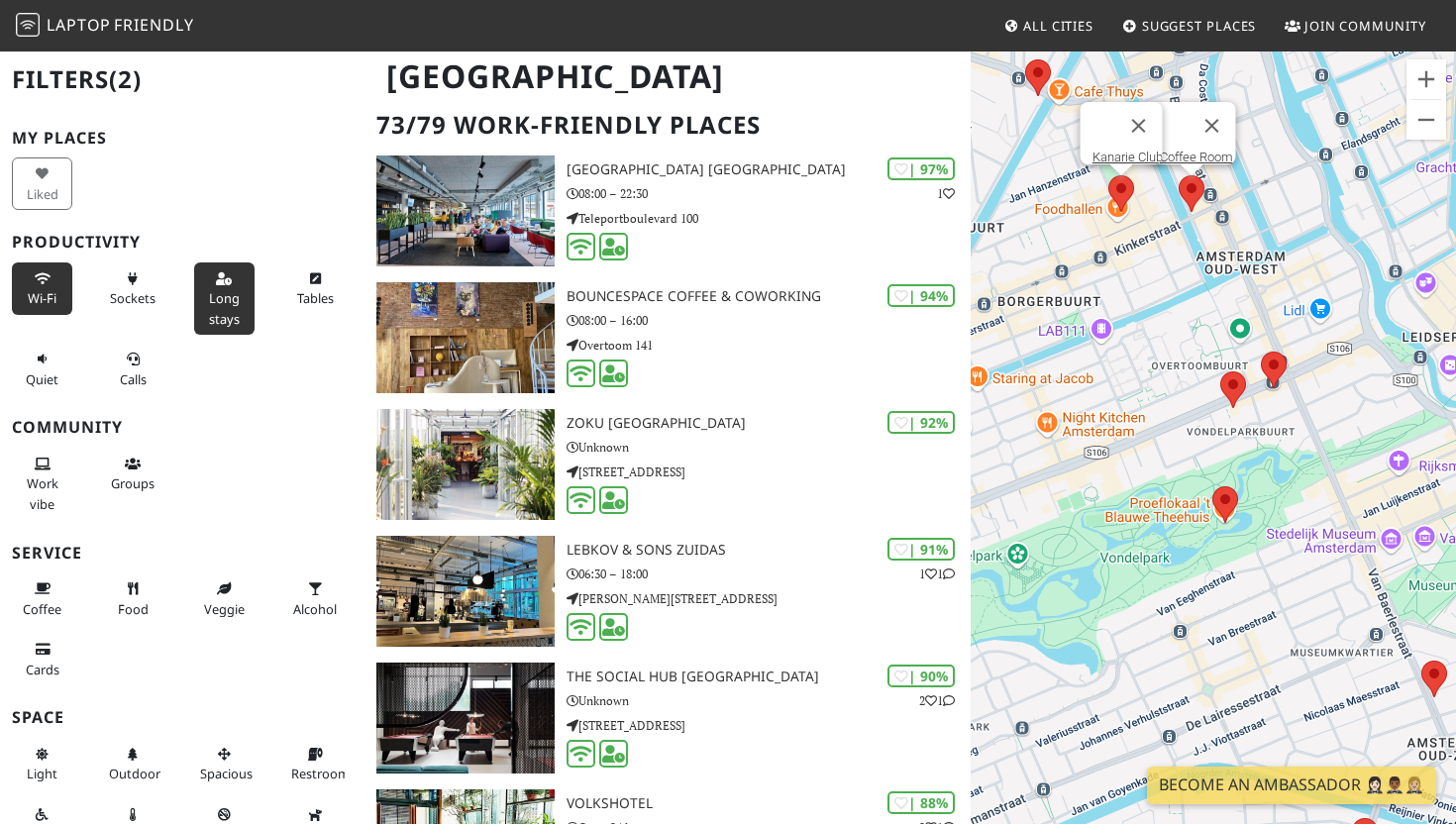 click at bounding box center [1121, 193] 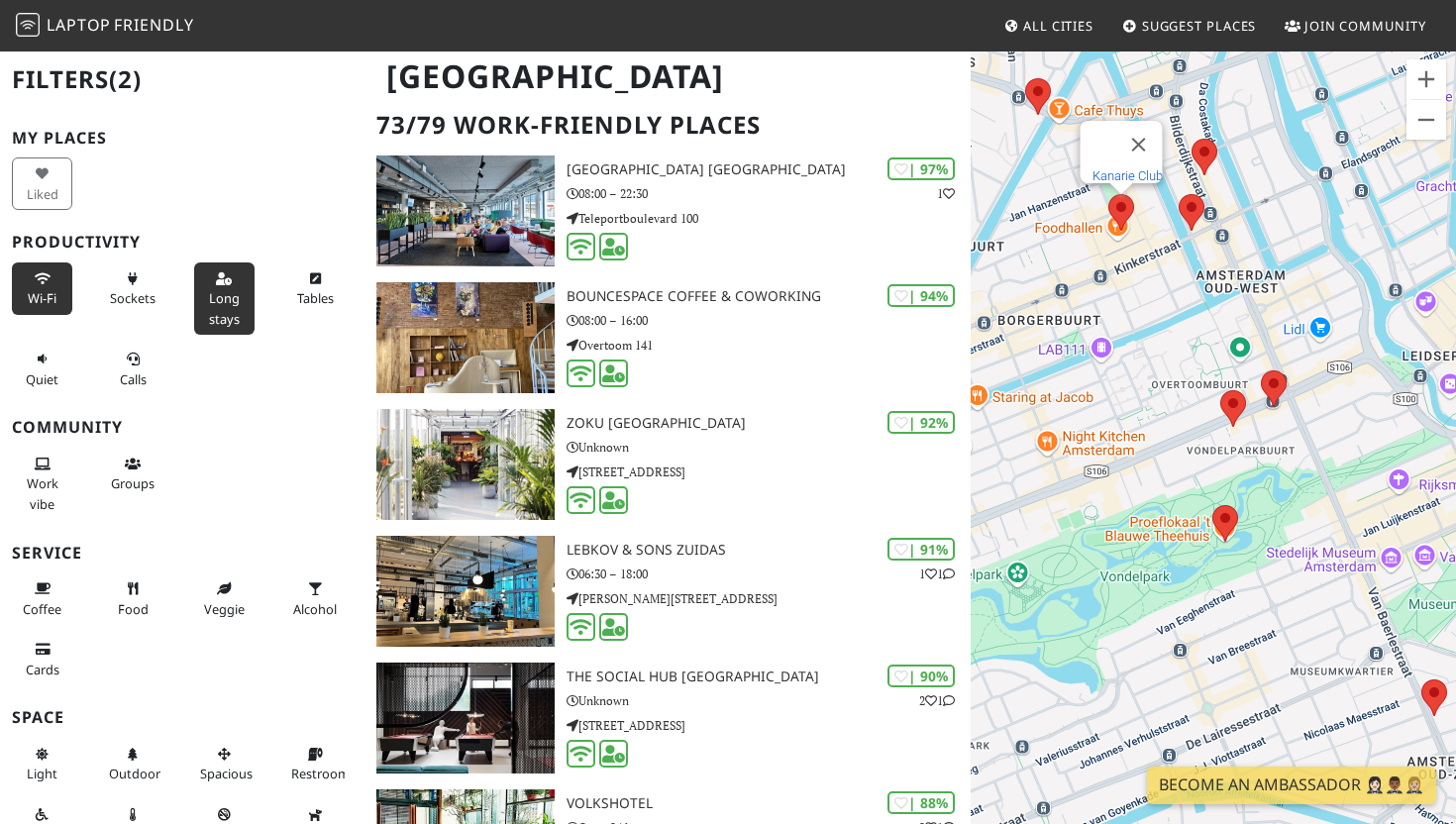 click on "Kanarie Club" at bounding box center (1127, 175) 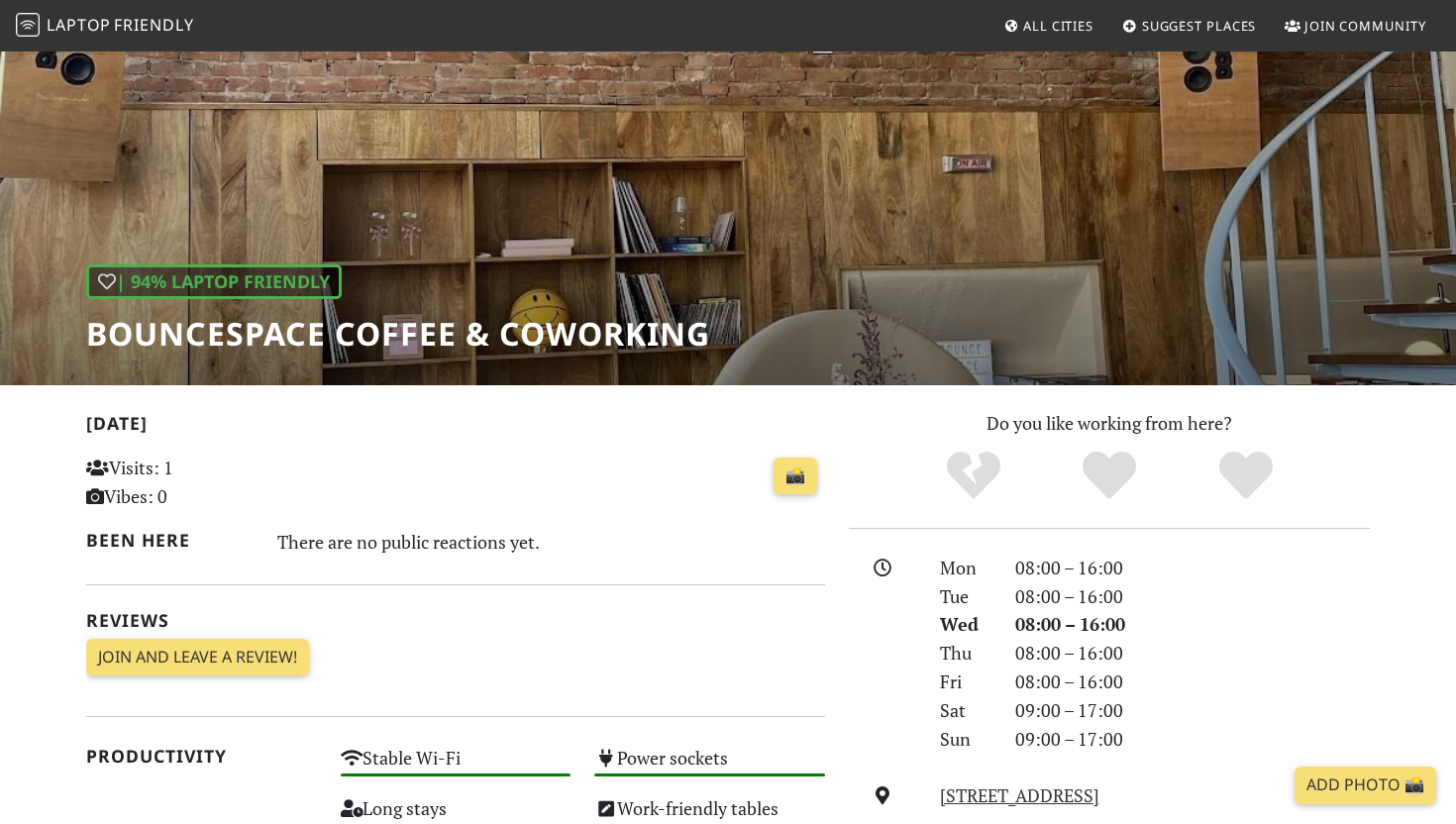 scroll, scrollTop: 82, scrollLeft: 0, axis: vertical 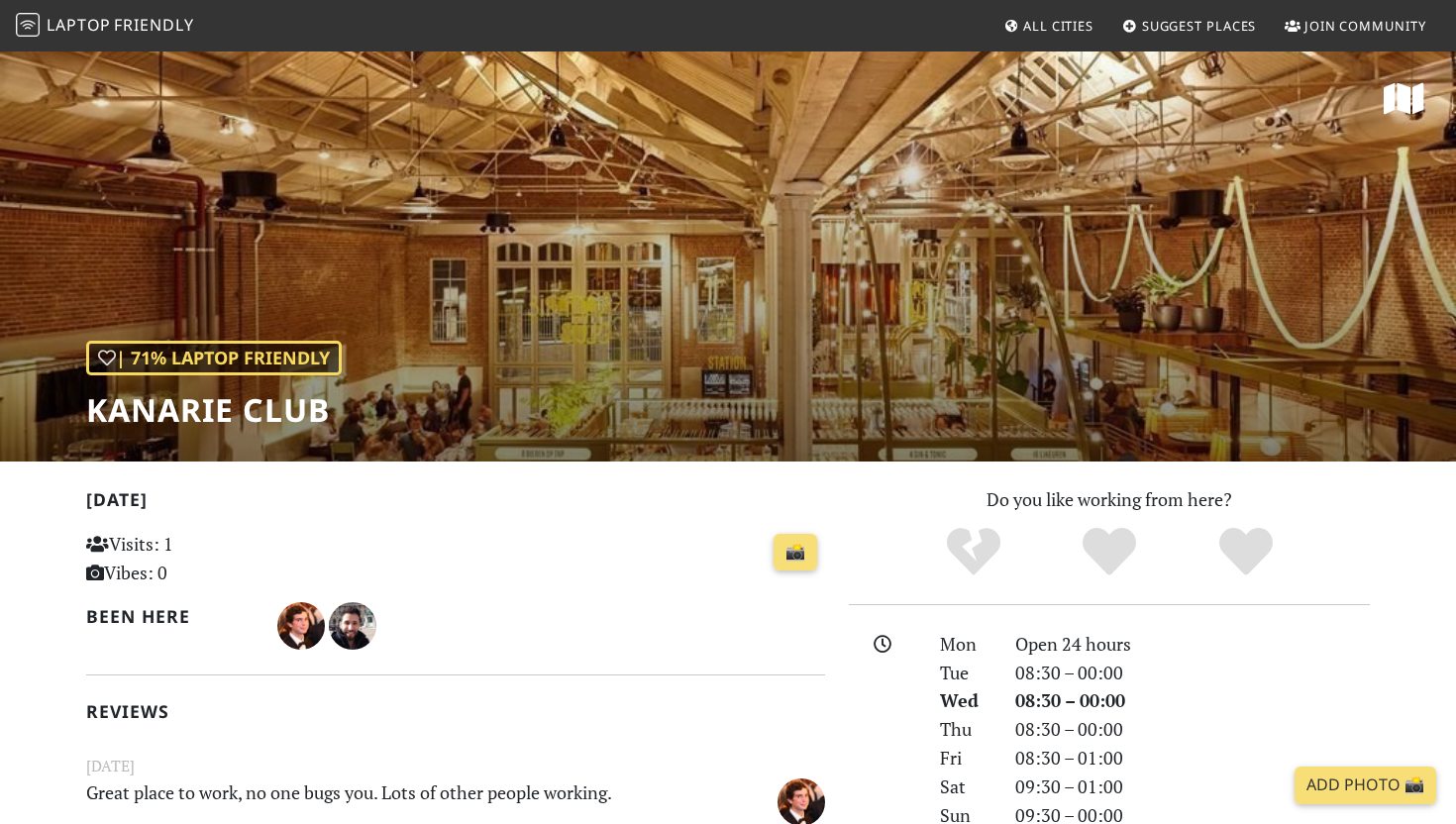 click on "| 71% Laptop Friendly
Kanarie Club" at bounding box center (728, 256) 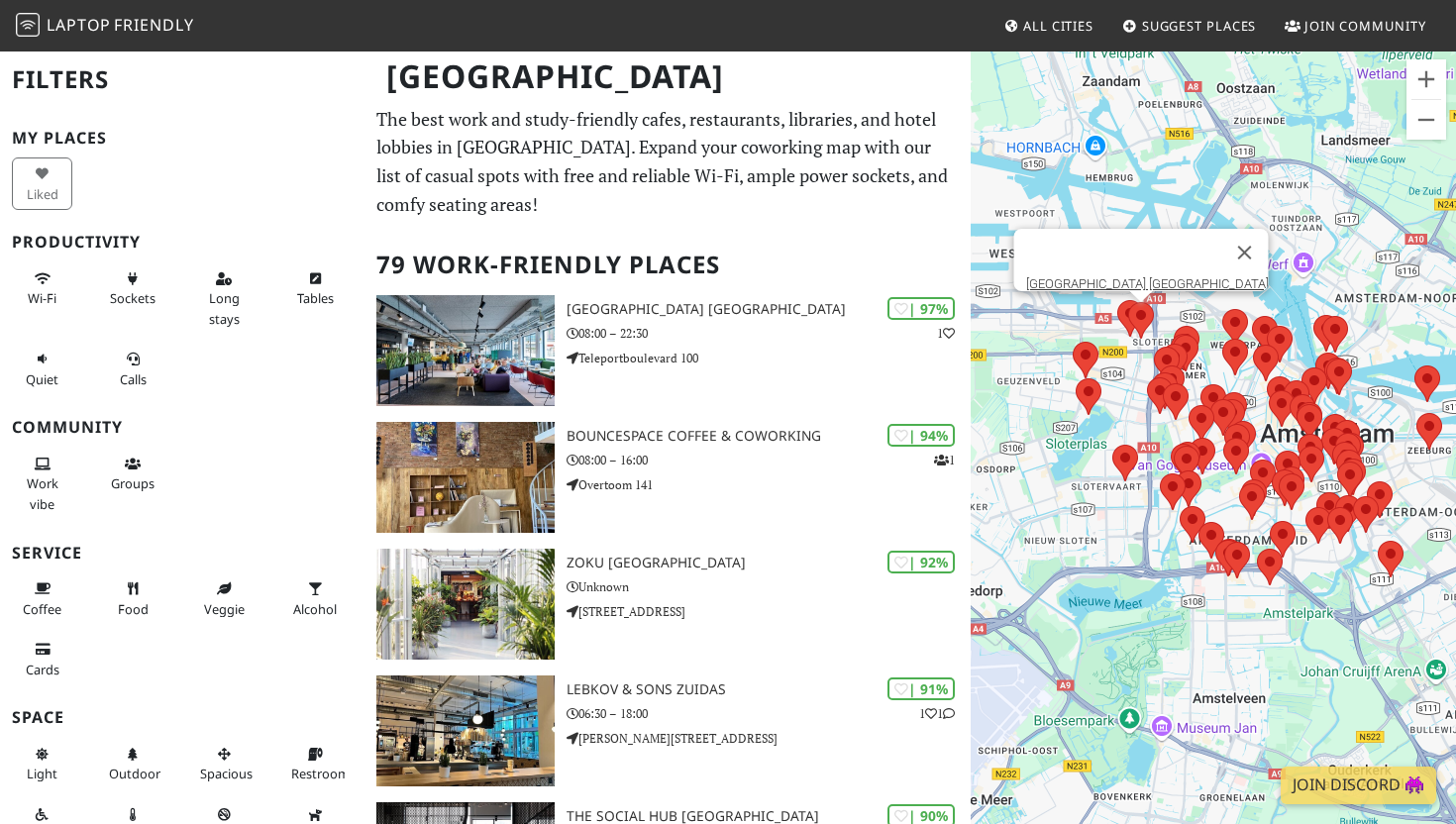 scroll, scrollTop: 140, scrollLeft: 0, axis: vertical 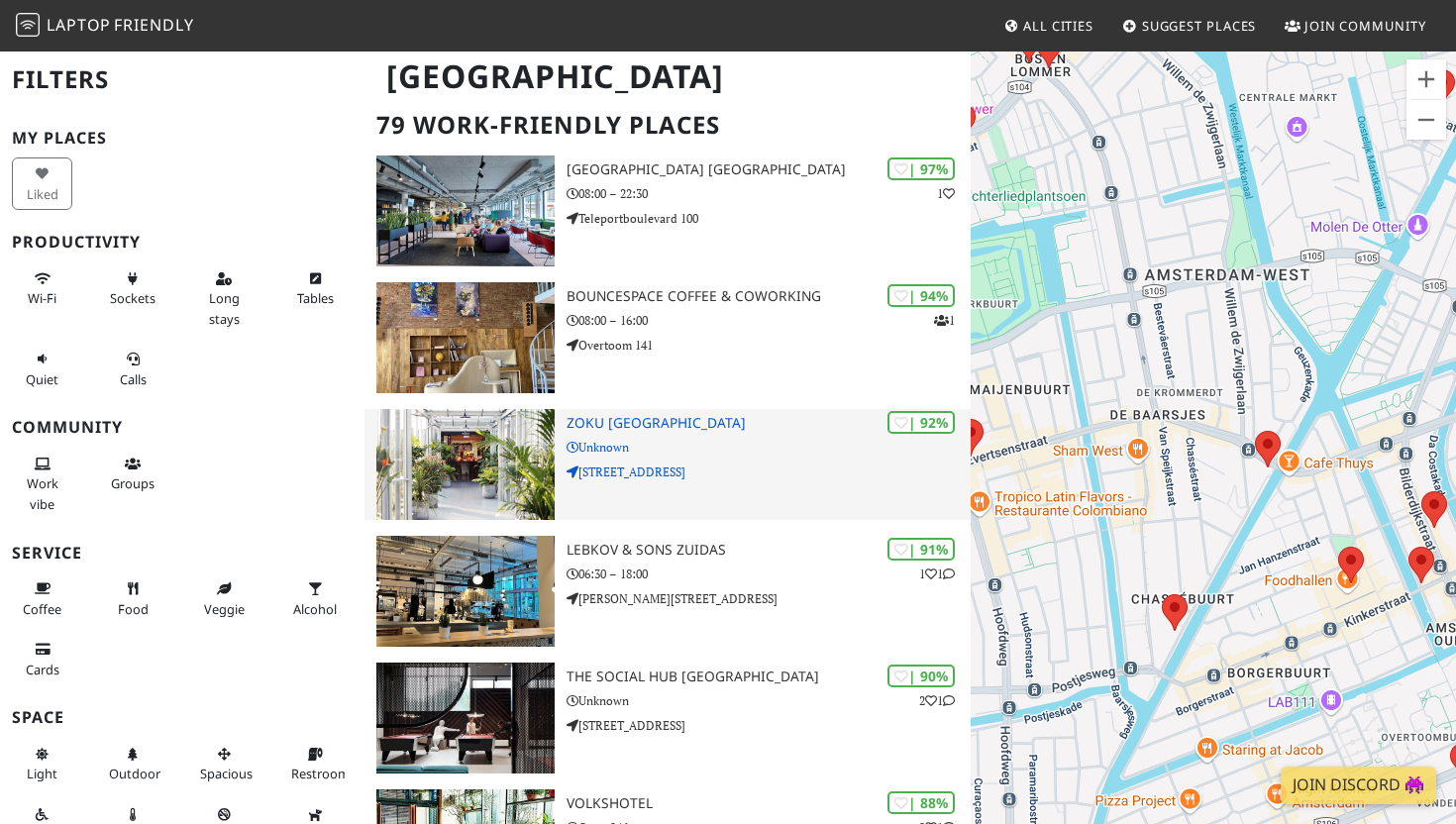 drag, startPoint x: 1317, startPoint y: 434, endPoint x: 957, endPoint y: 432, distance: 360.0056 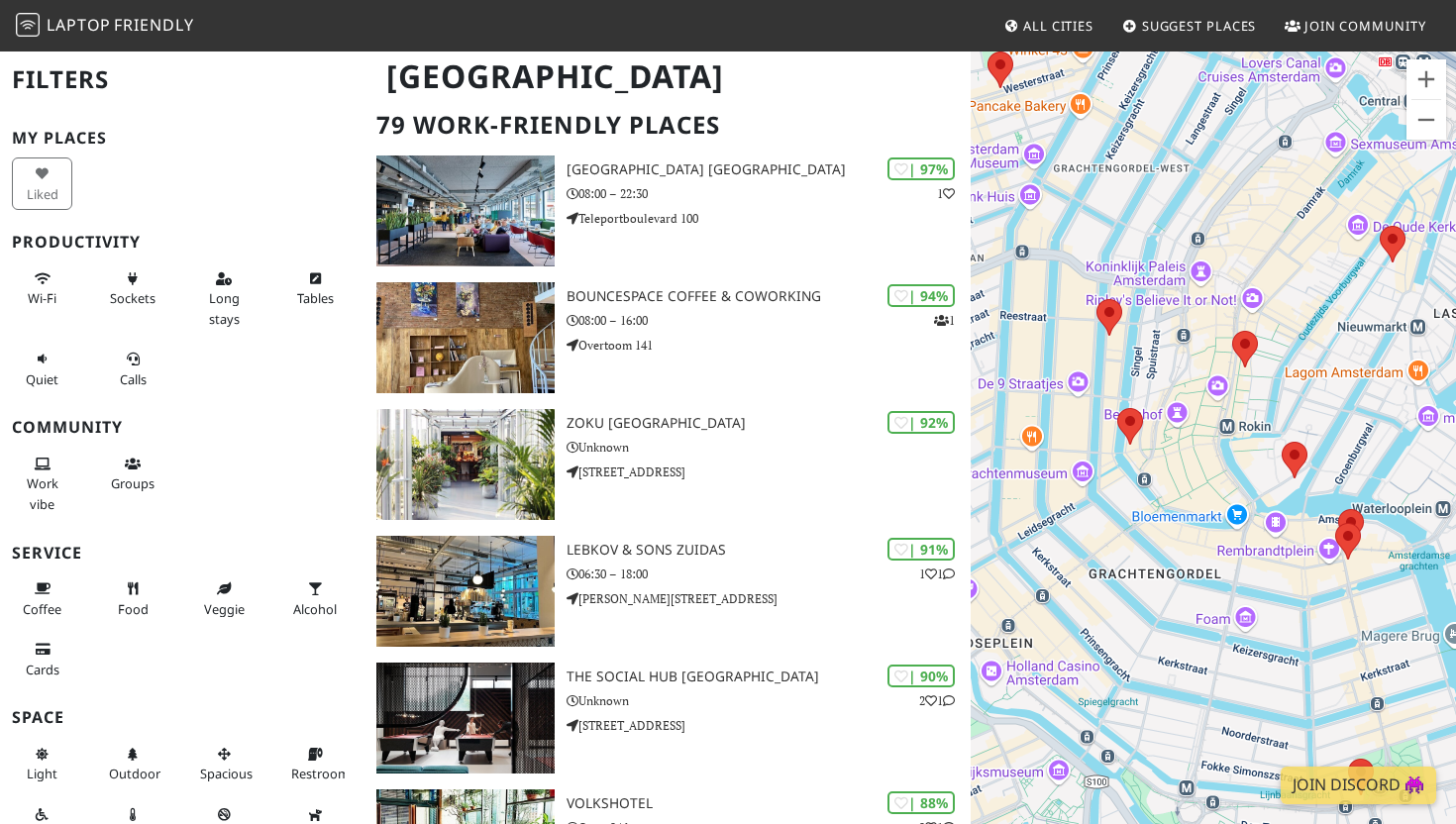 drag, startPoint x: 1080, startPoint y: 414, endPoint x: 1331, endPoint y: 414, distance: 251 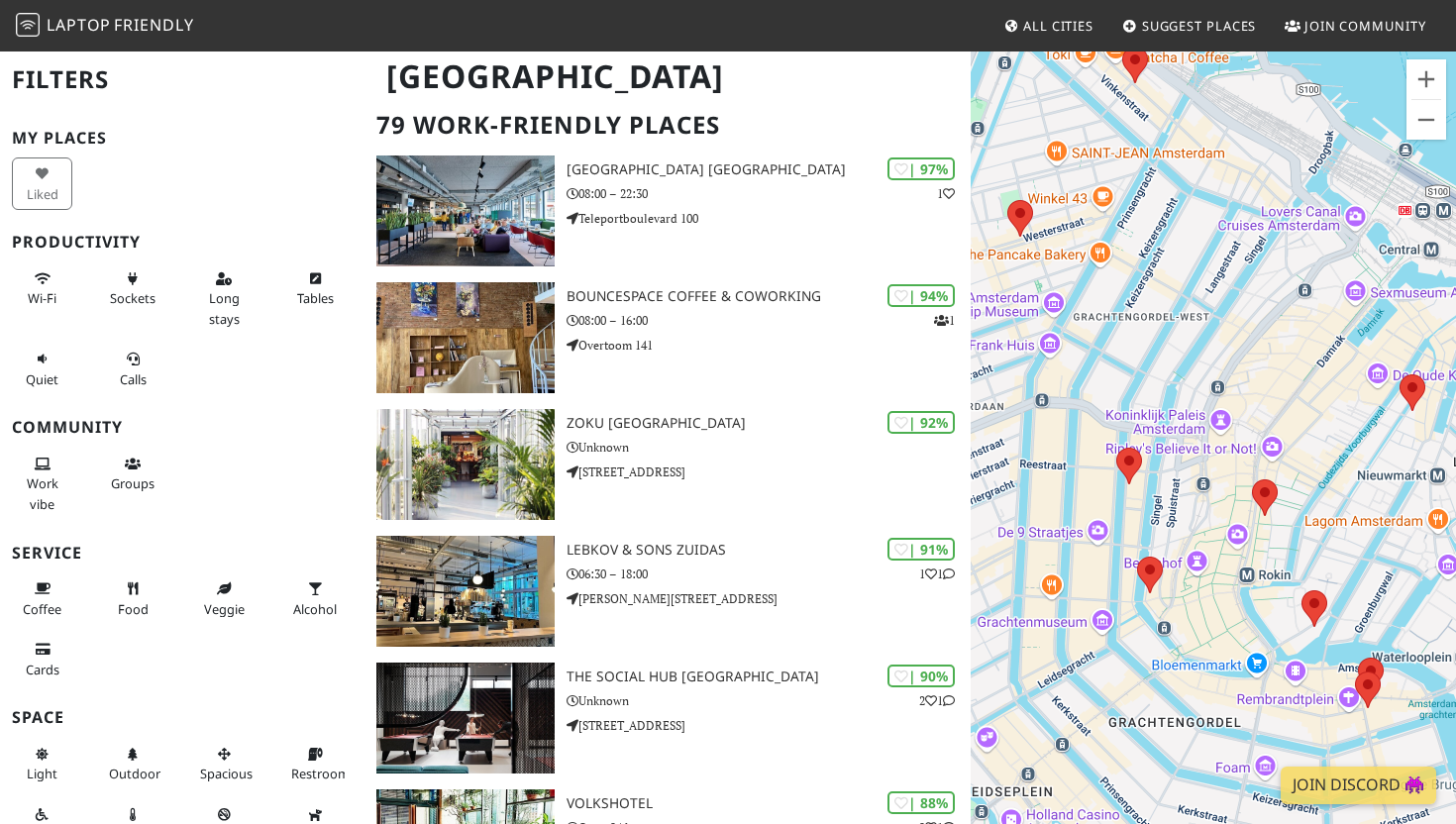 drag, startPoint x: 1308, startPoint y: 208, endPoint x: 1265, endPoint y: 362, distance: 159.8906 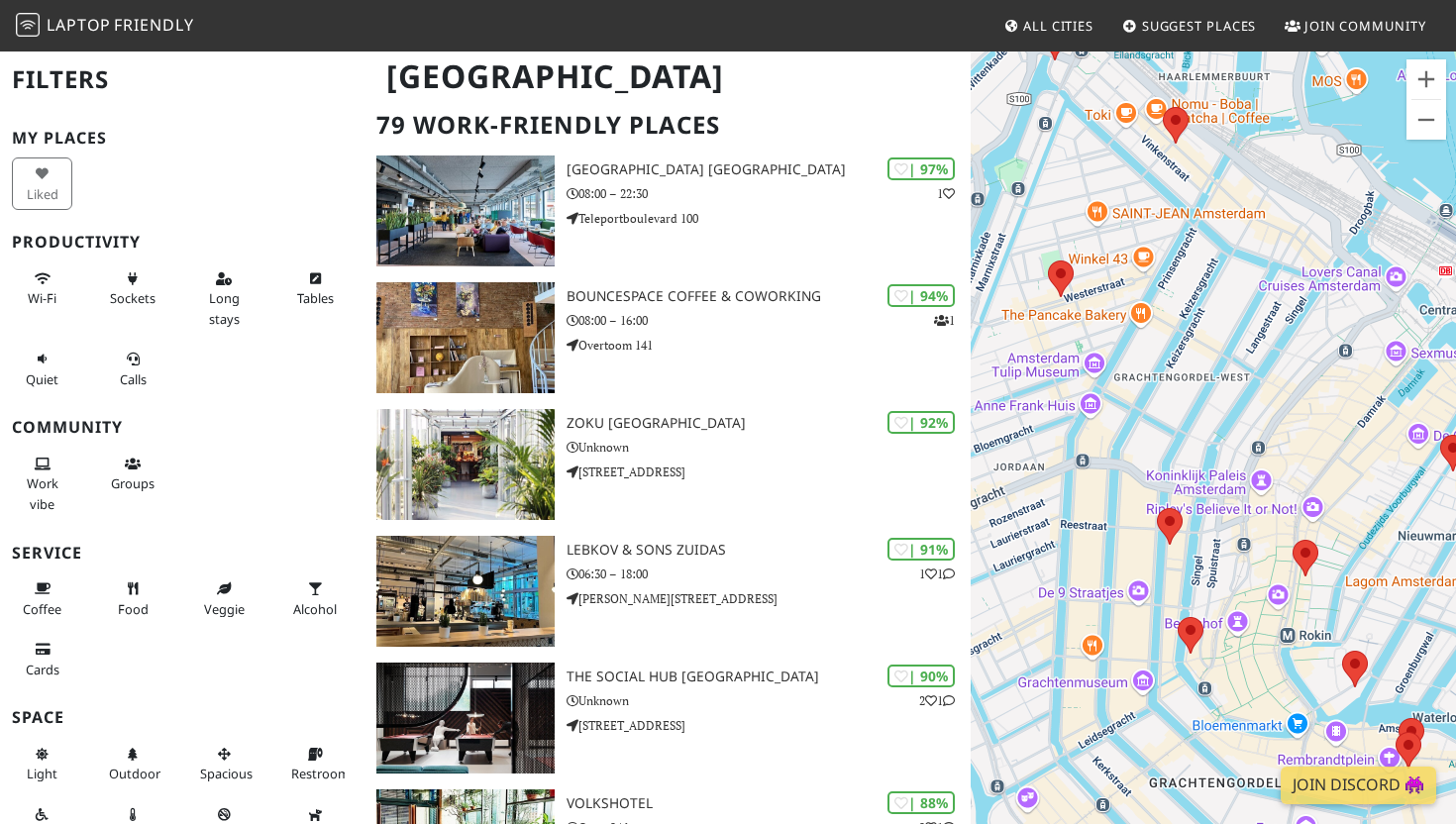 drag, startPoint x: 1200, startPoint y: 380, endPoint x: 1241, endPoint y: 447, distance: 78.54935 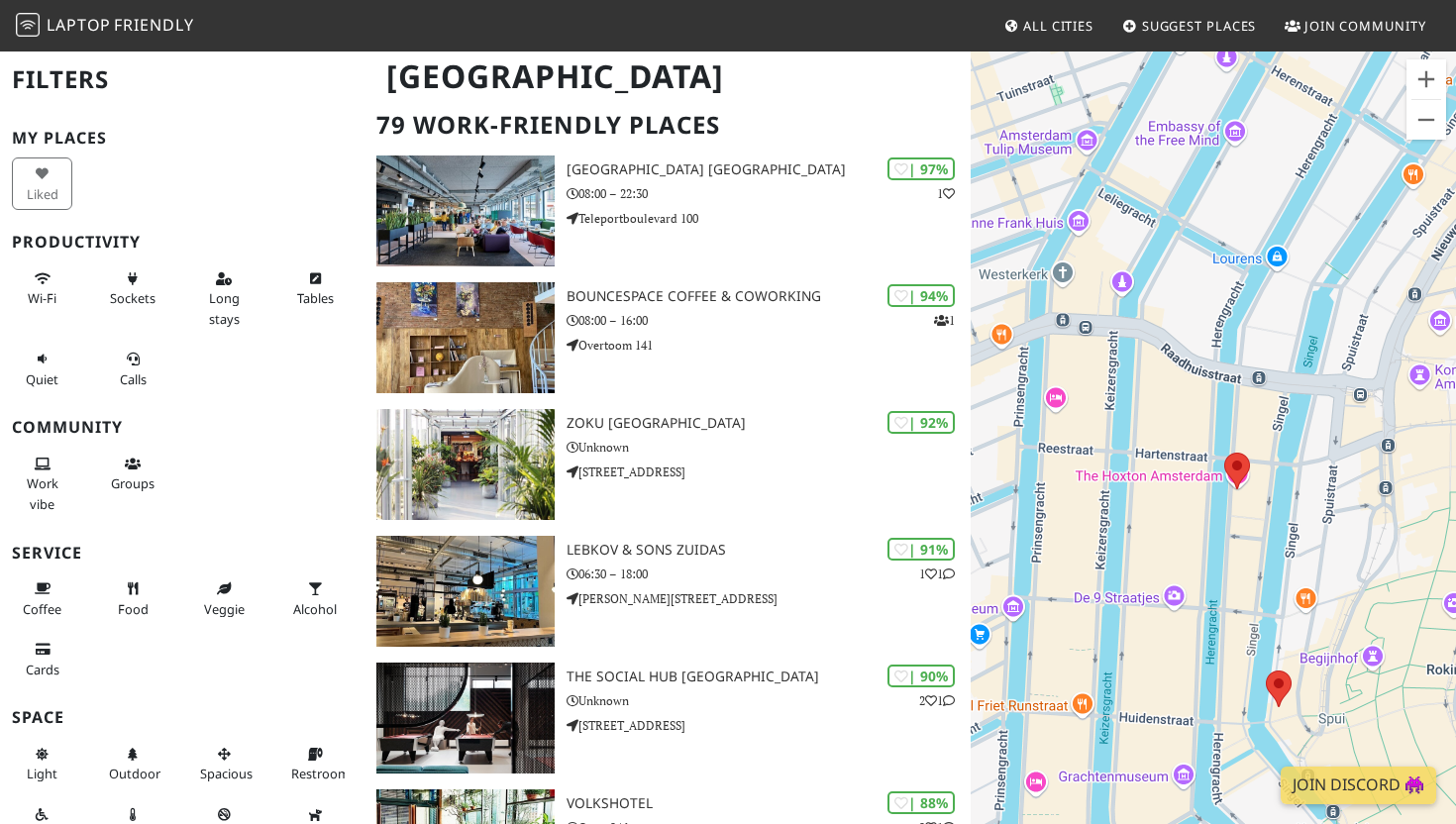 drag, startPoint x: 1163, startPoint y: 451, endPoint x: 1215, endPoint y: 195, distance: 261.22787 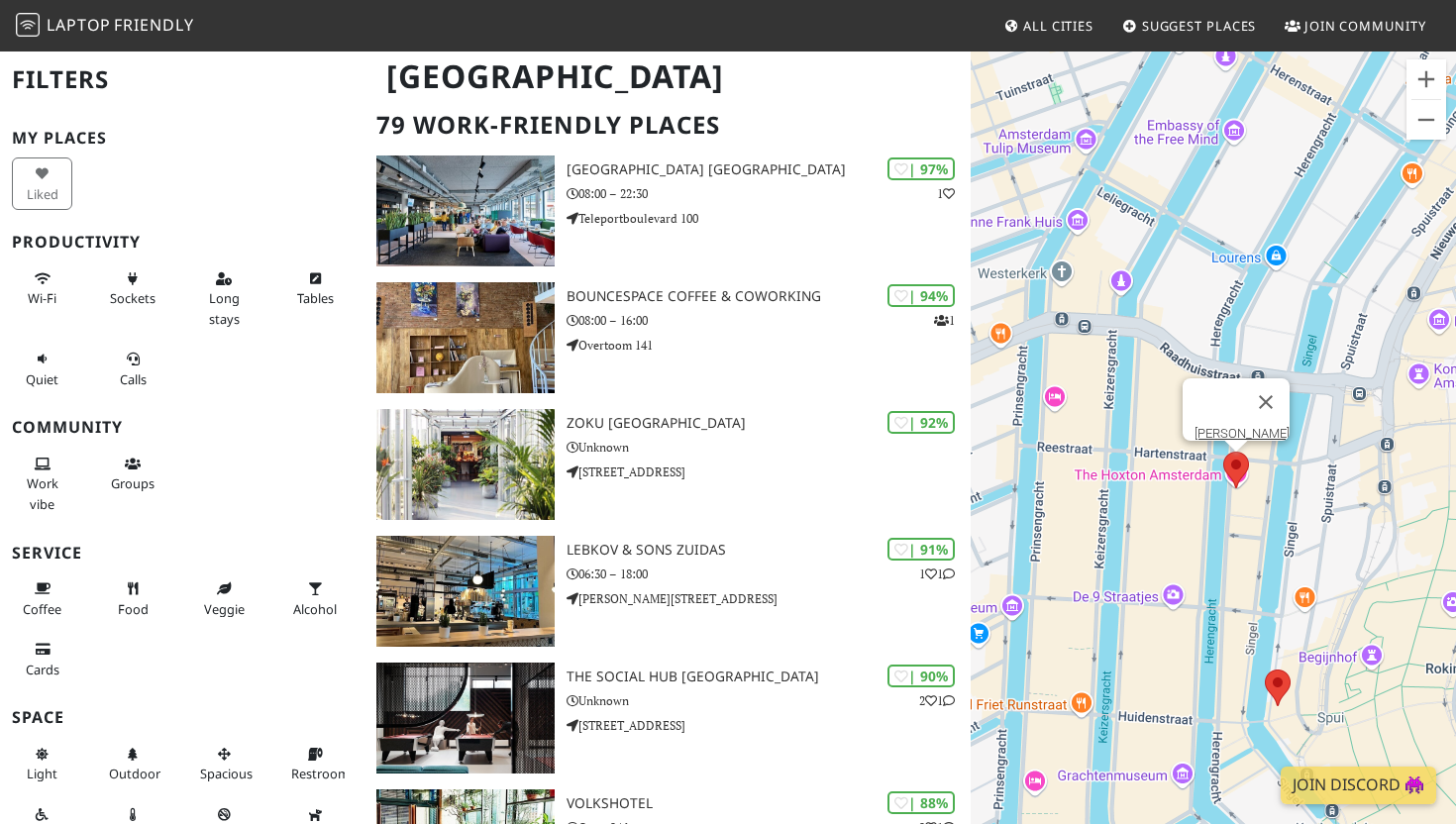 click at bounding box center [1223, 452] 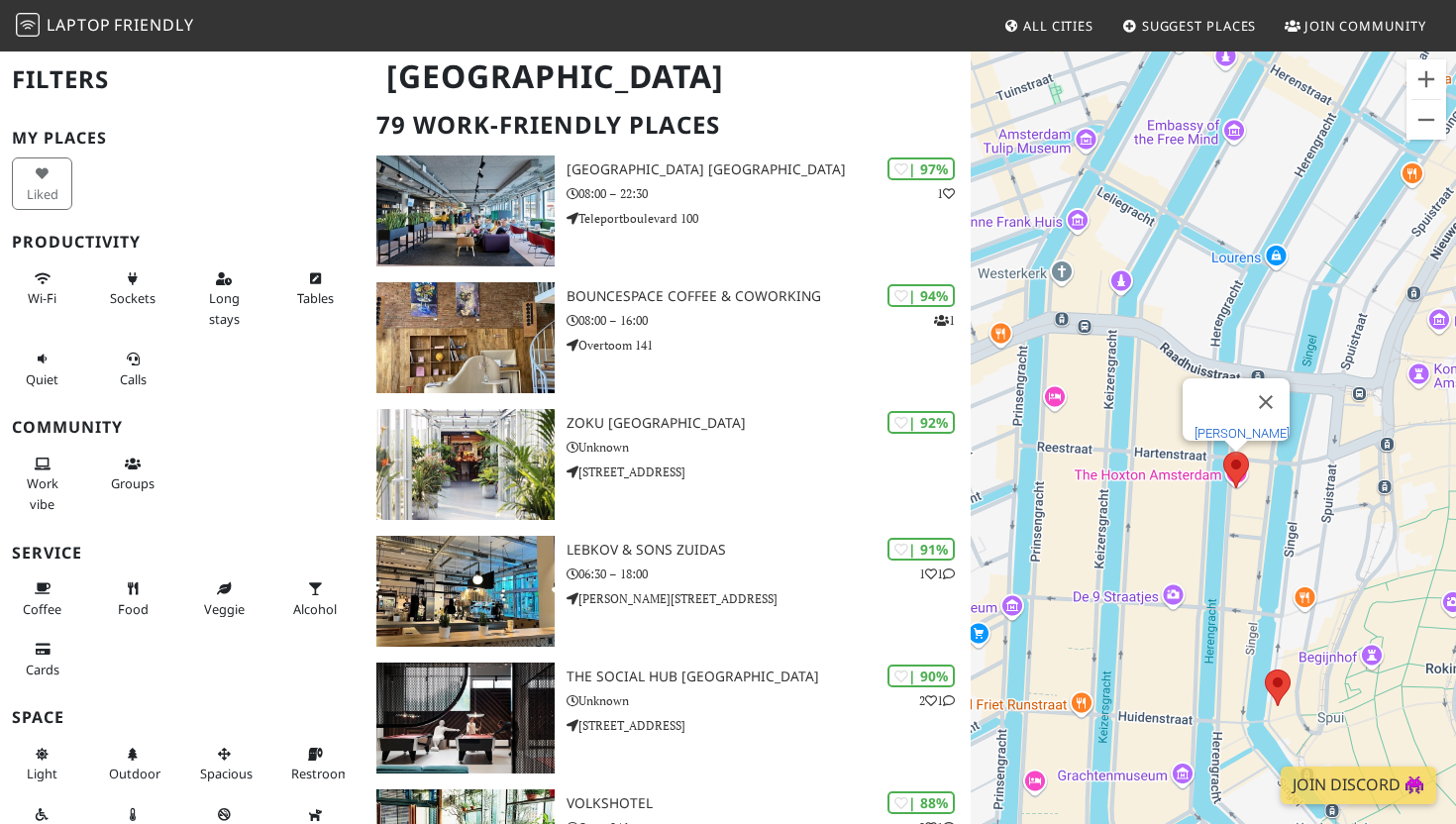 click on "Lotti's" at bounding box center (1242, 433) 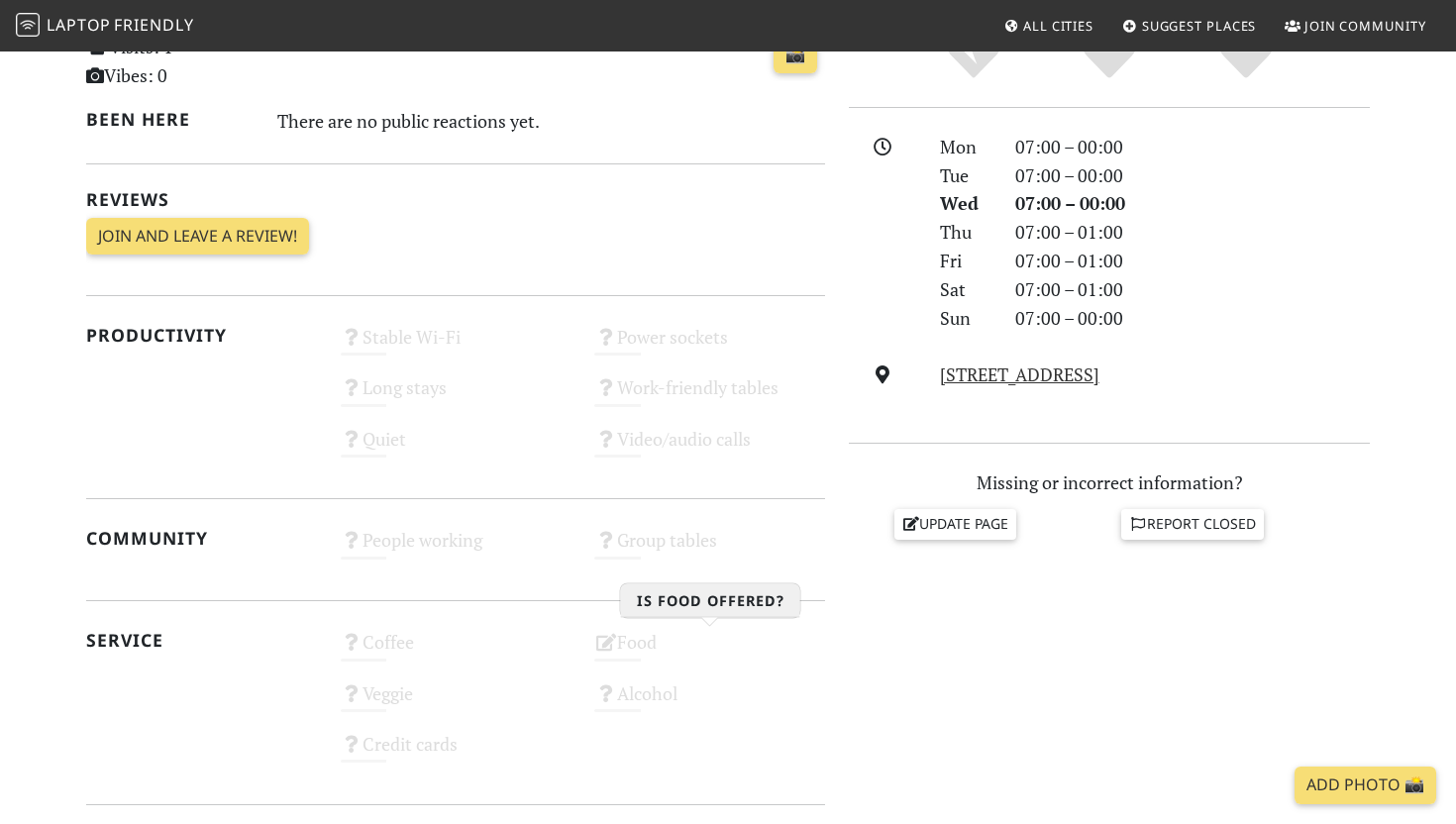 scroll, scrollTop: 501, scrollLeft: 0, axis: vertical 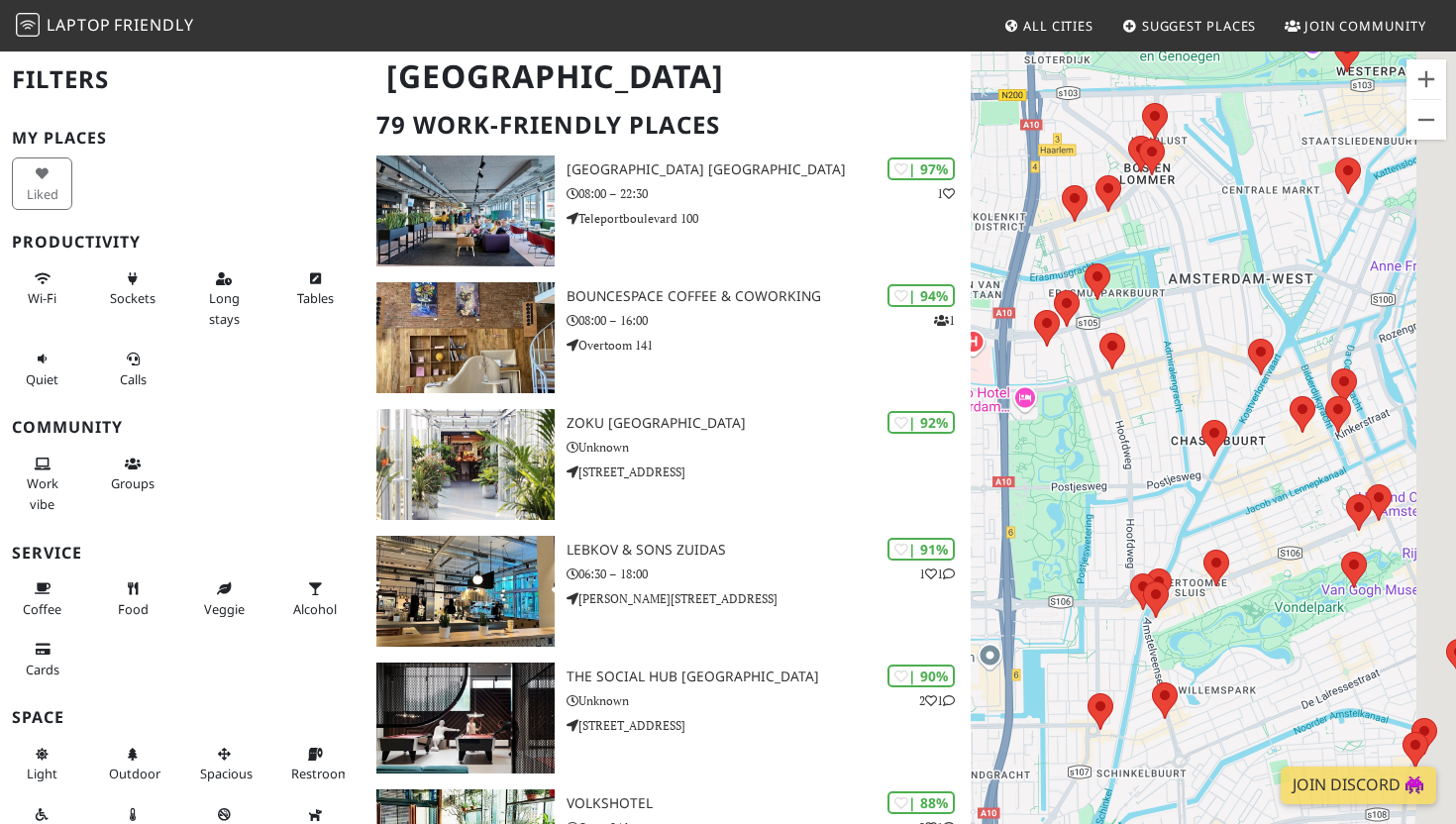 drag, startPoint x: 1292, startPoint y: 478, endPoint x: 1064, endPoint y: 508, distance: 229.96521 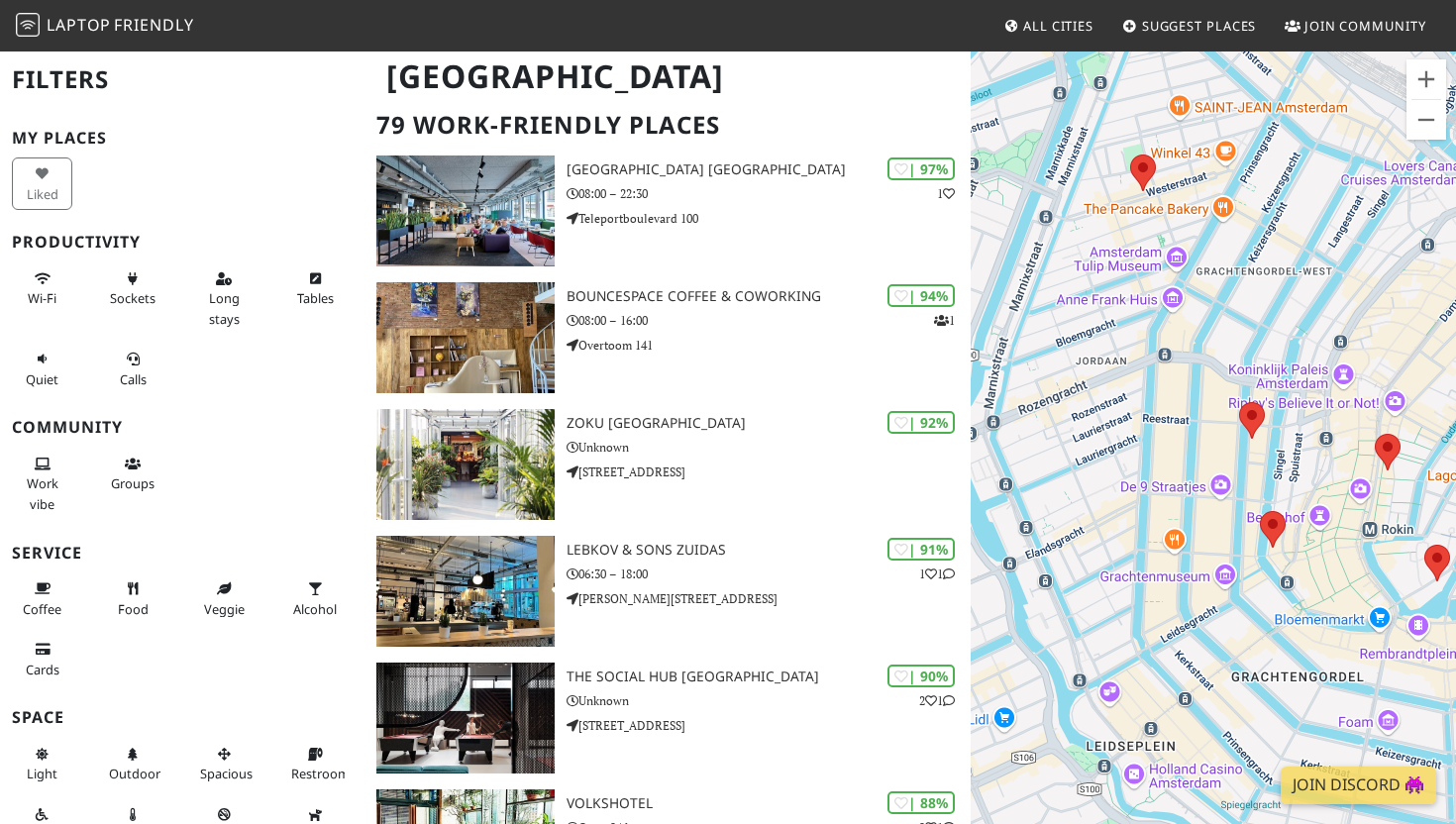 drag, startPoint x: 1325, startPoint y: 313, endPoint x: 1206, endPoint y: 412, distance: 154.79664 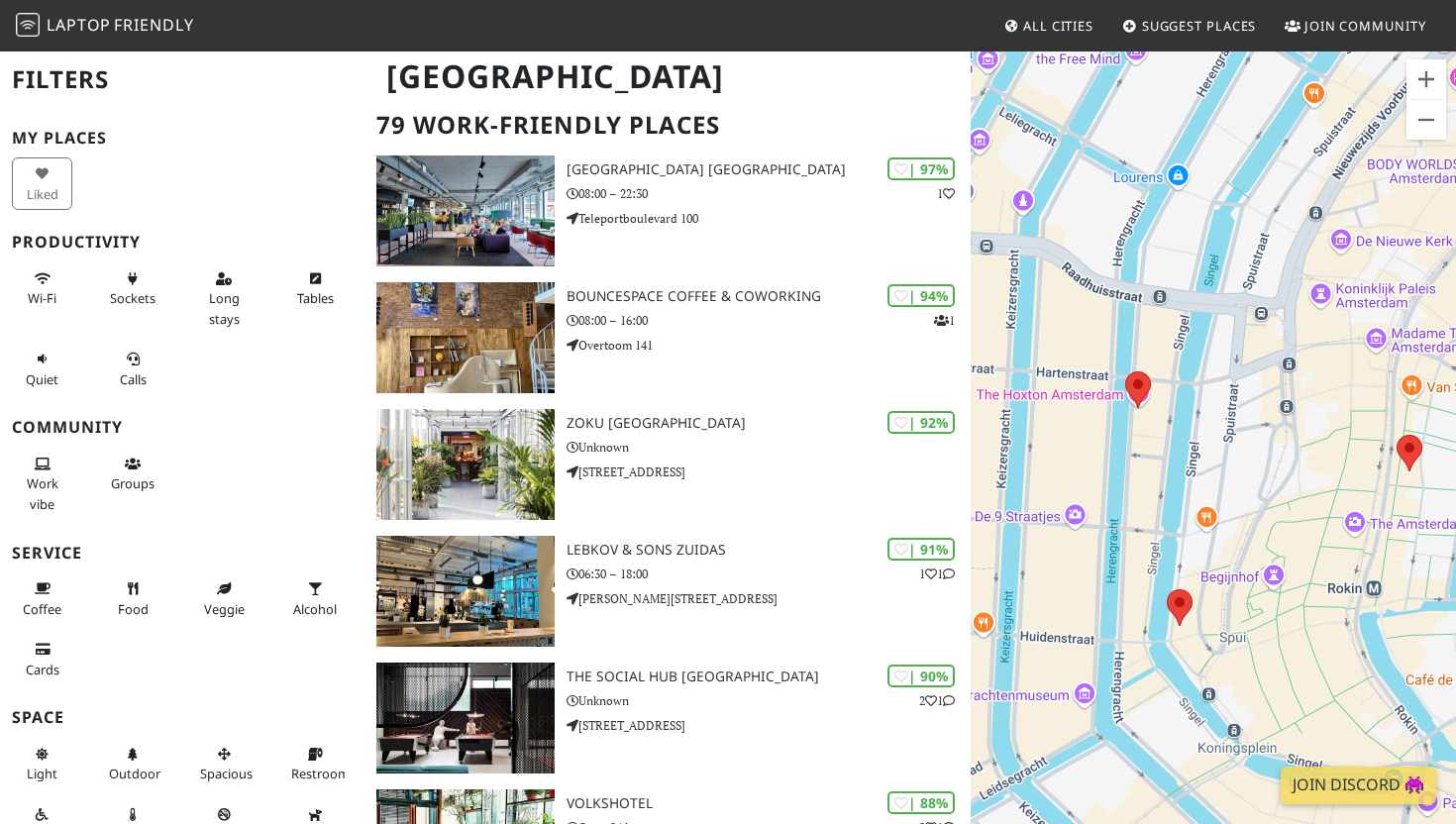drag, startPoint x: 1214, startPoint y: 589, endPoint x: 1053, endPoint y: 464, distance: 203.82836 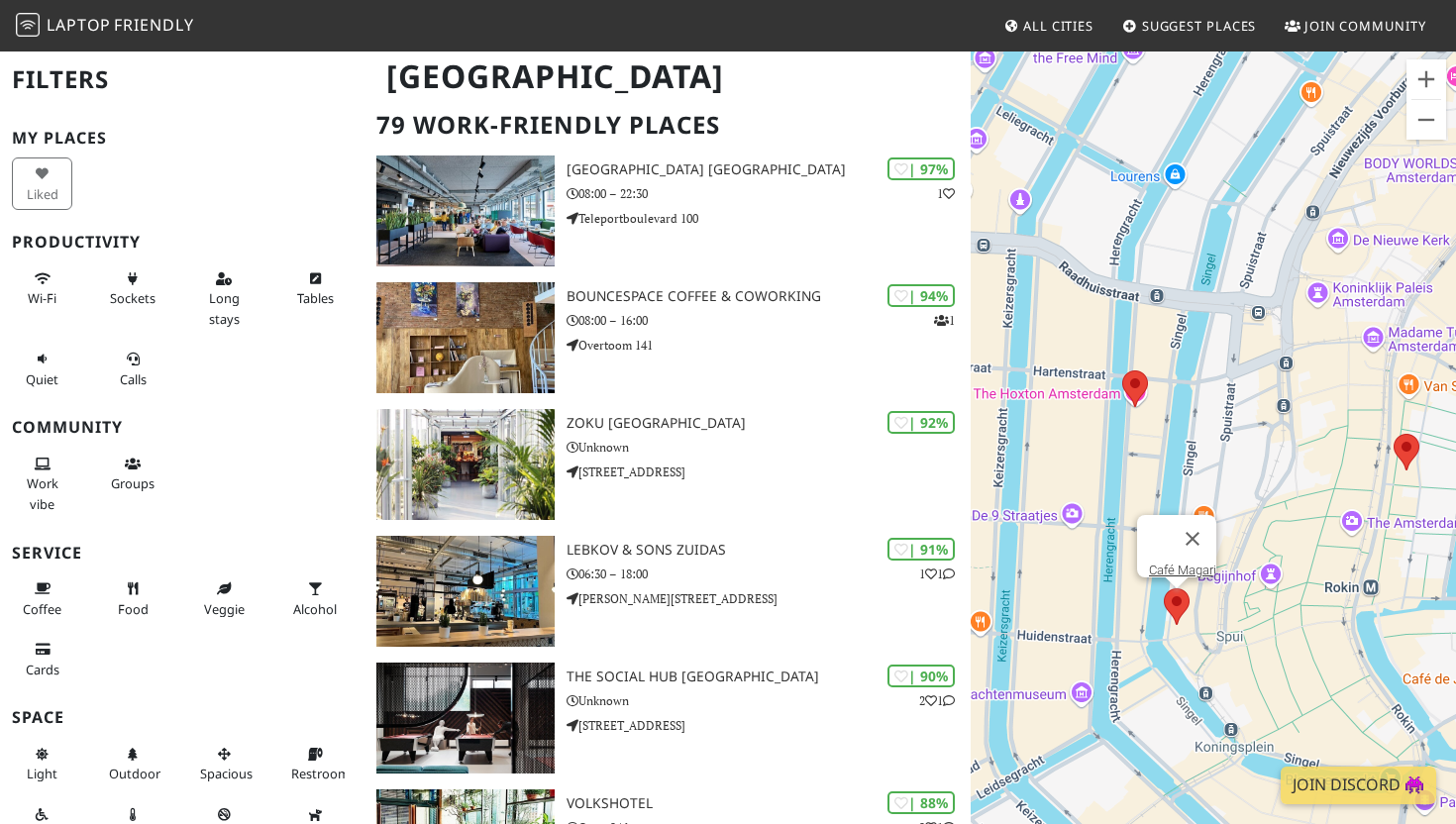 click at bounding box center [1164, 588] 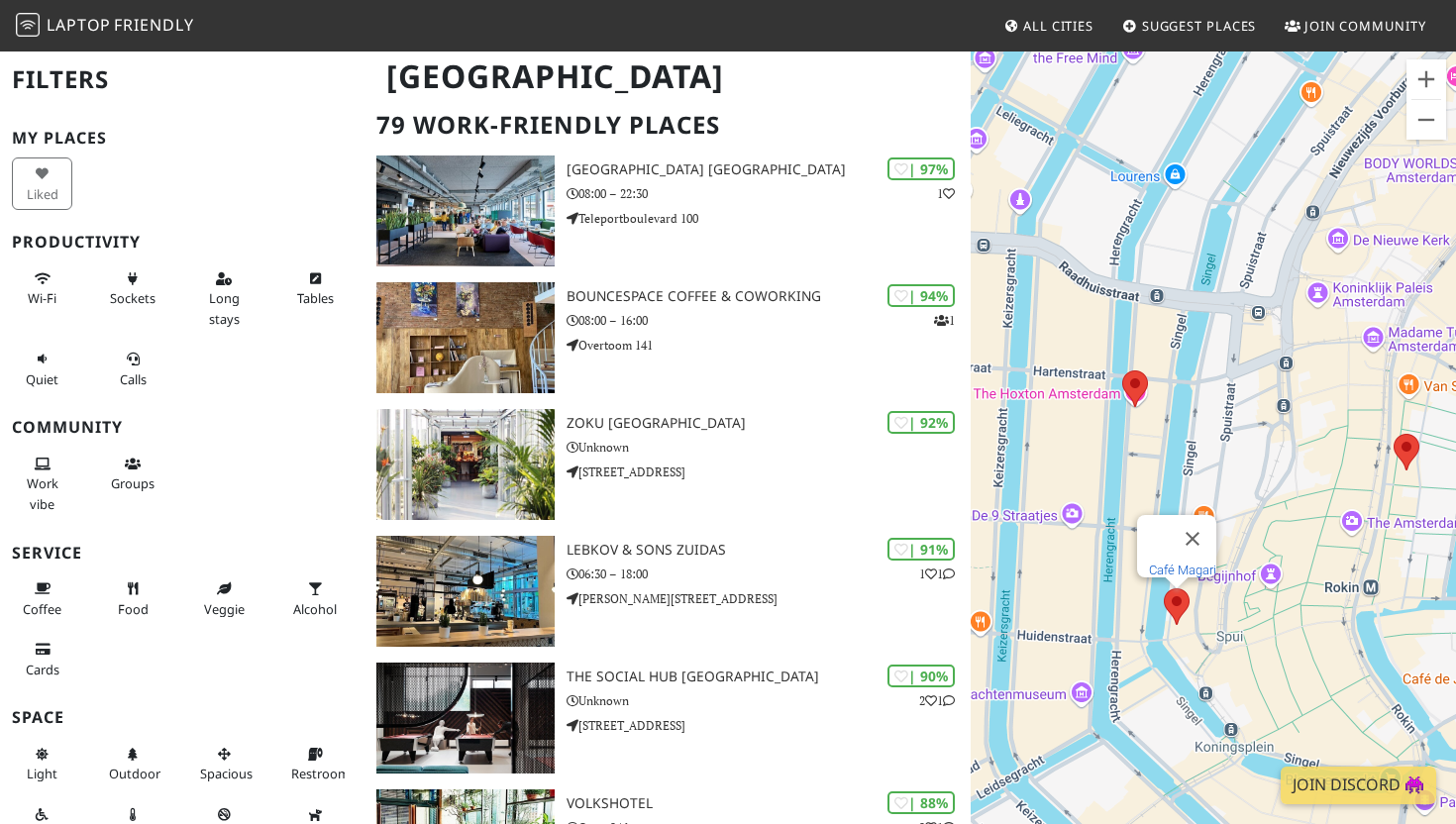 click on "Café Magari" at bounding box center (1183, 569) 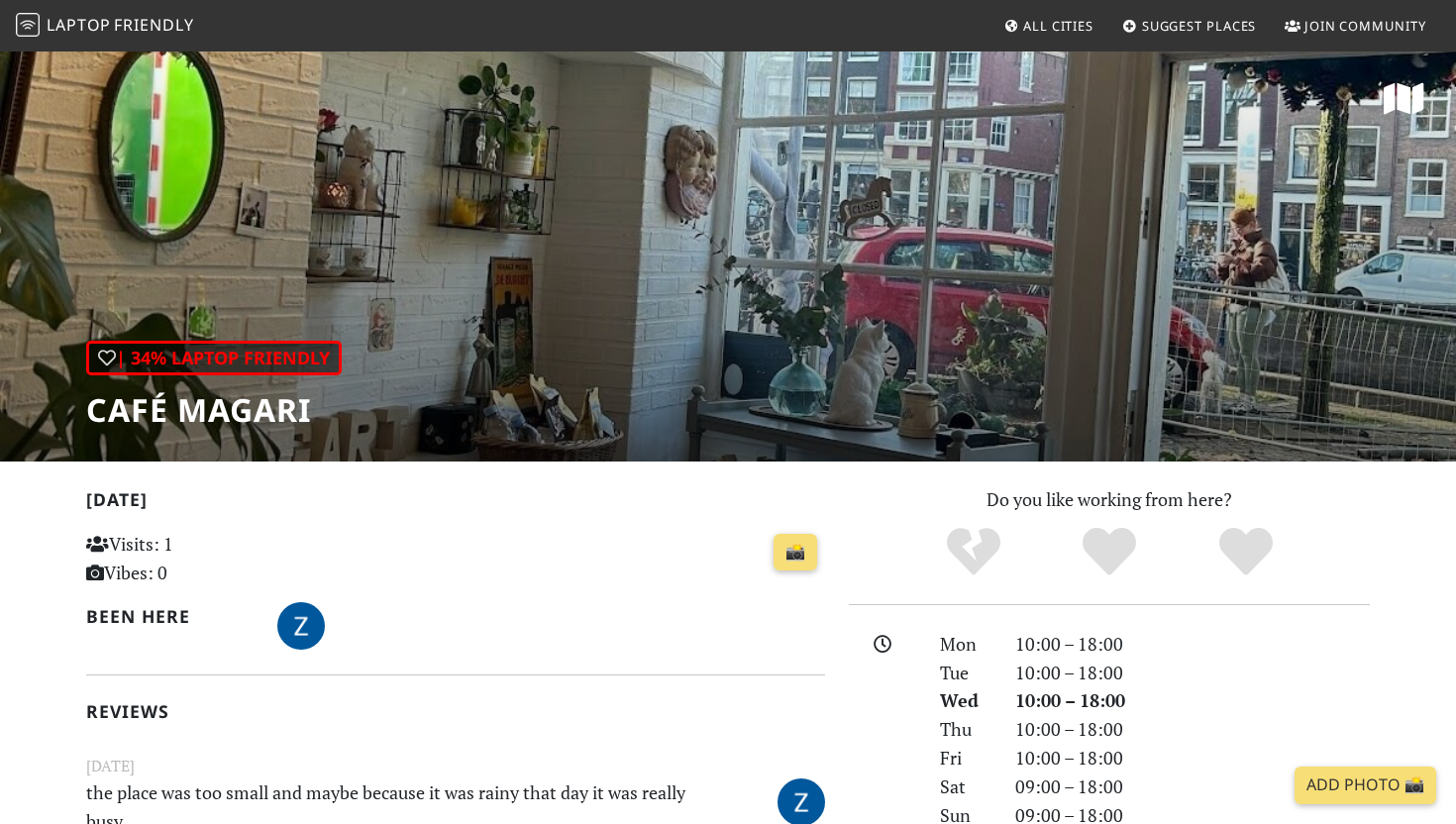 scroll, scrollTop: 0, scrollLeft: 0, axis: both 